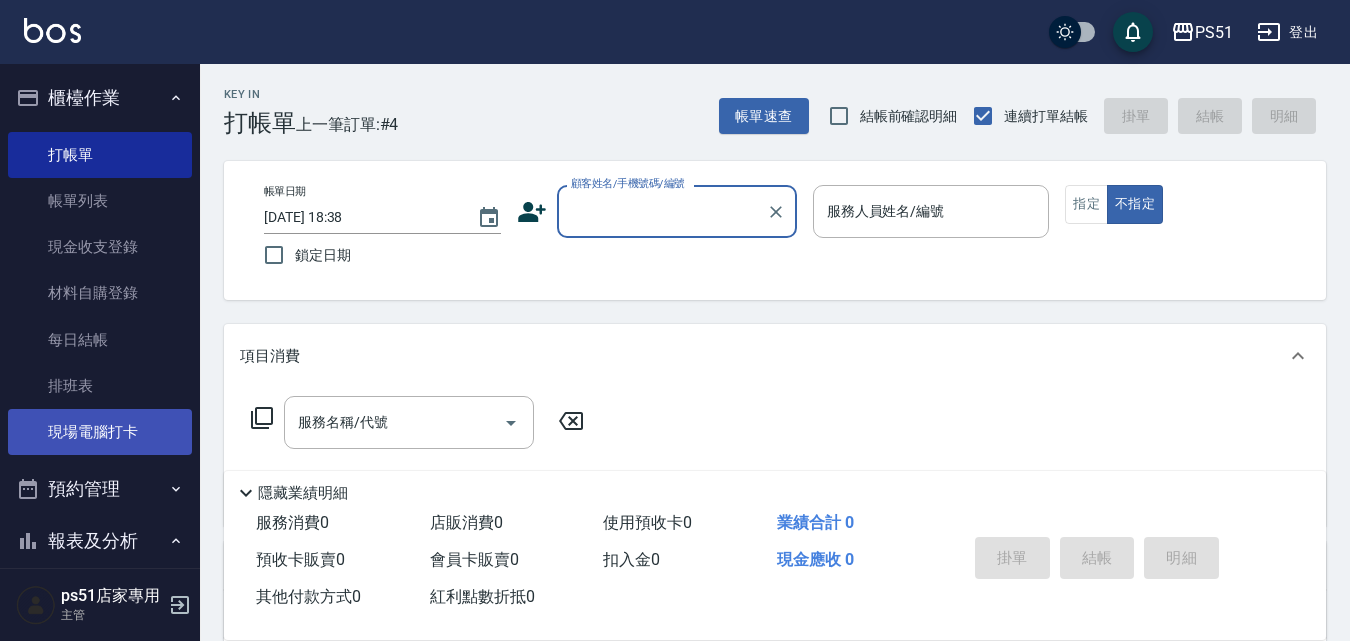 scroll, scrollTop: 0, scrollLeft: 0, axis: both 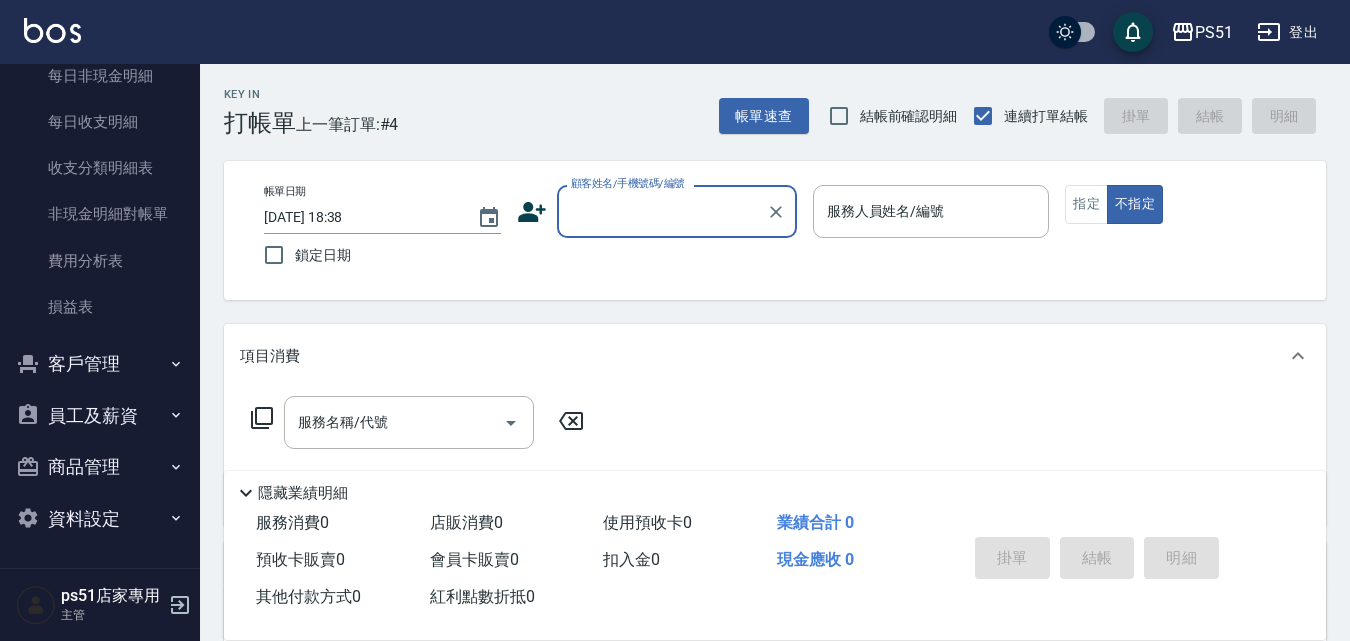 click on "商品管理" at bounding box center (100, 467) 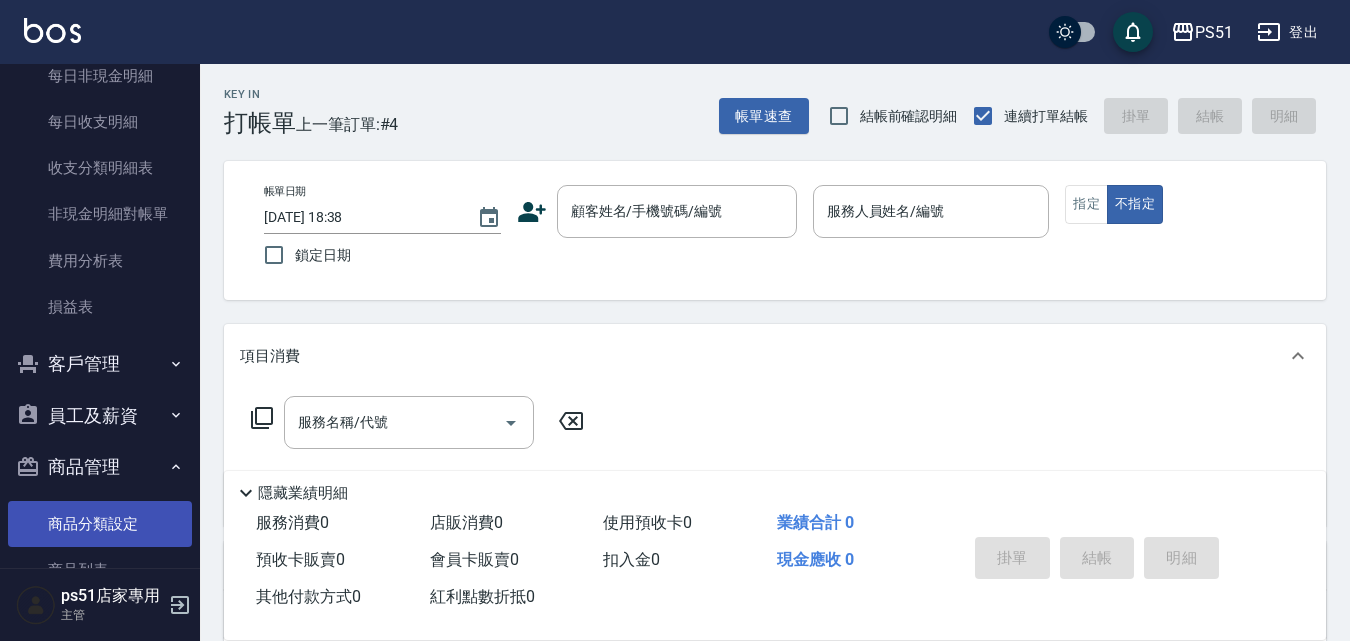 scroll, scrollTop: 1787, scrollLeft: 0, axis: vertical 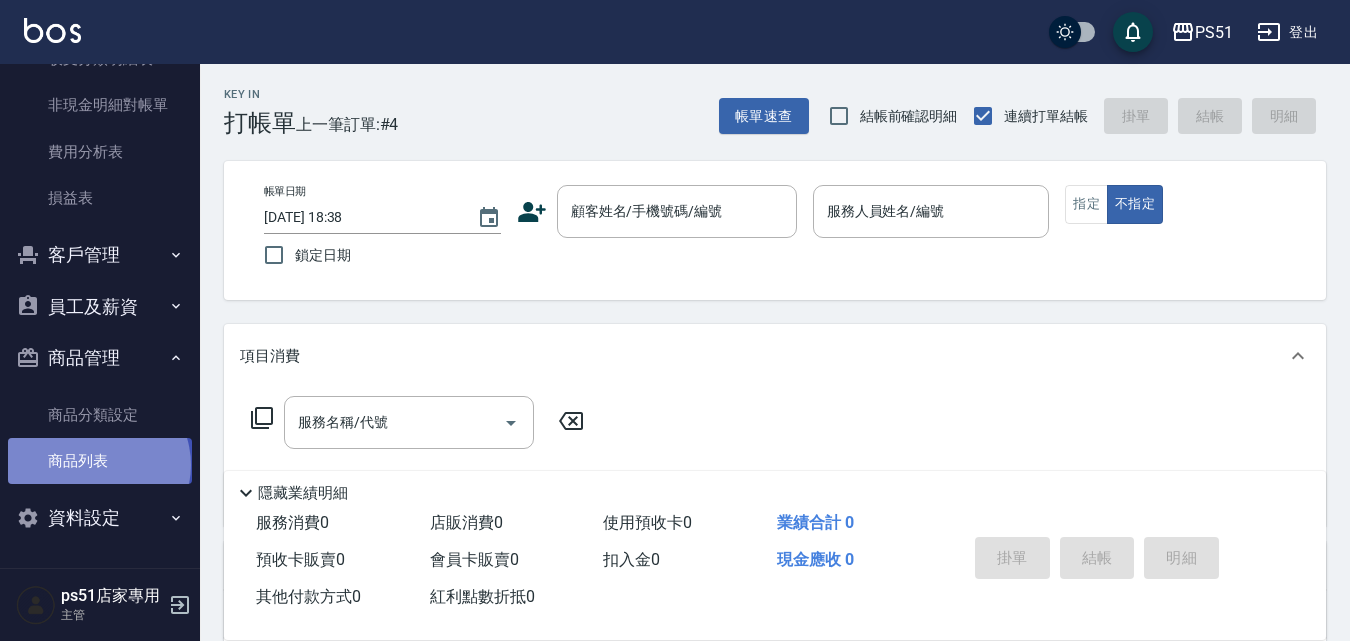 click on "商品列表" at bounding box center [100, 461] 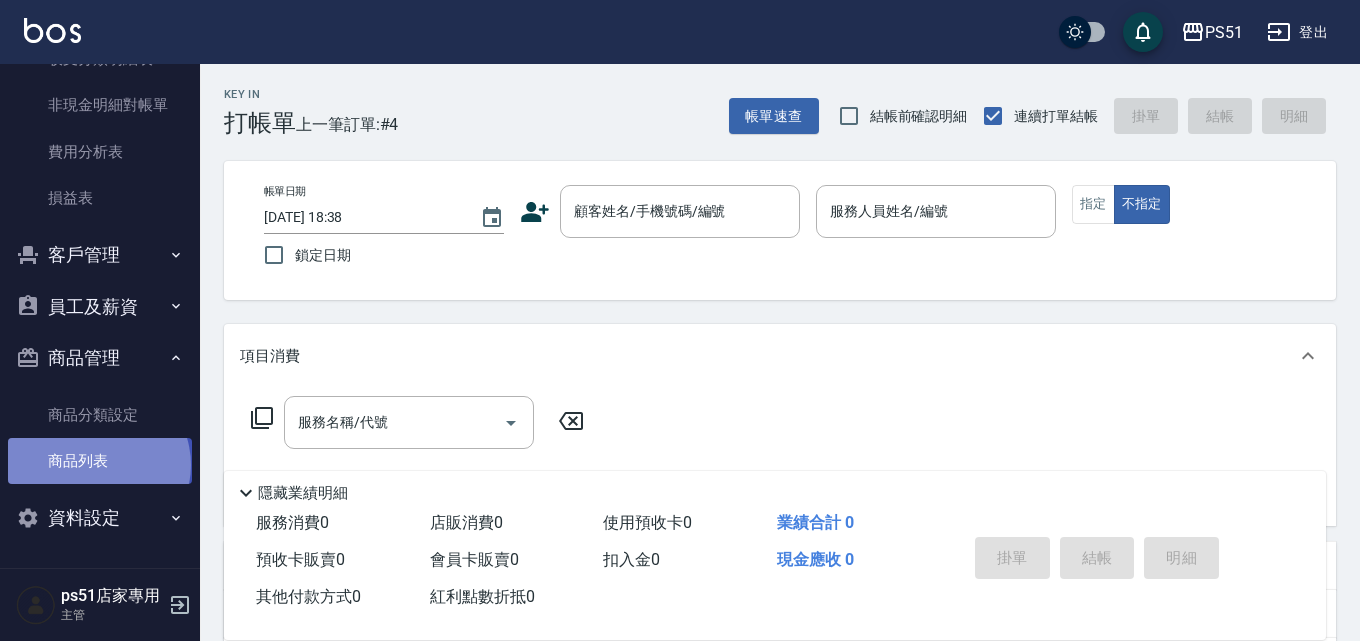 click on "商品列表" at bounding box center [100, 461] 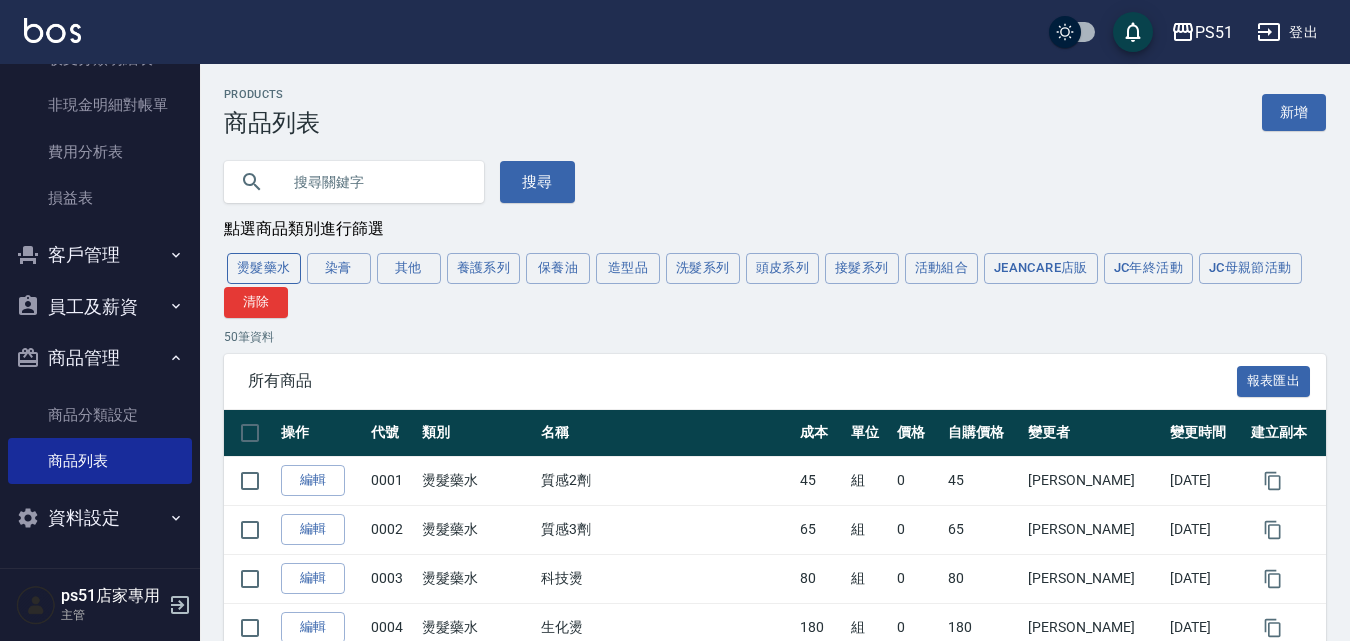 click on "燙髮藥水" at bounding box center [264, 268] 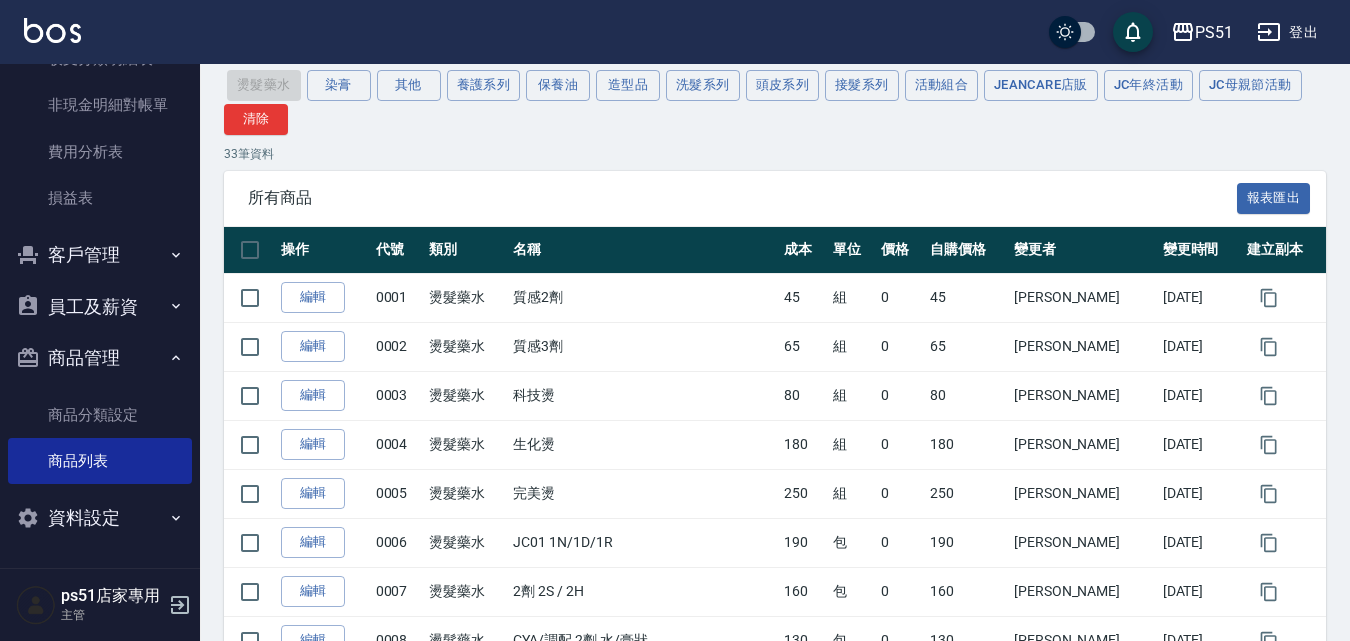 scroll, scrollTop: 0, scrollLeft: 0, axis: both 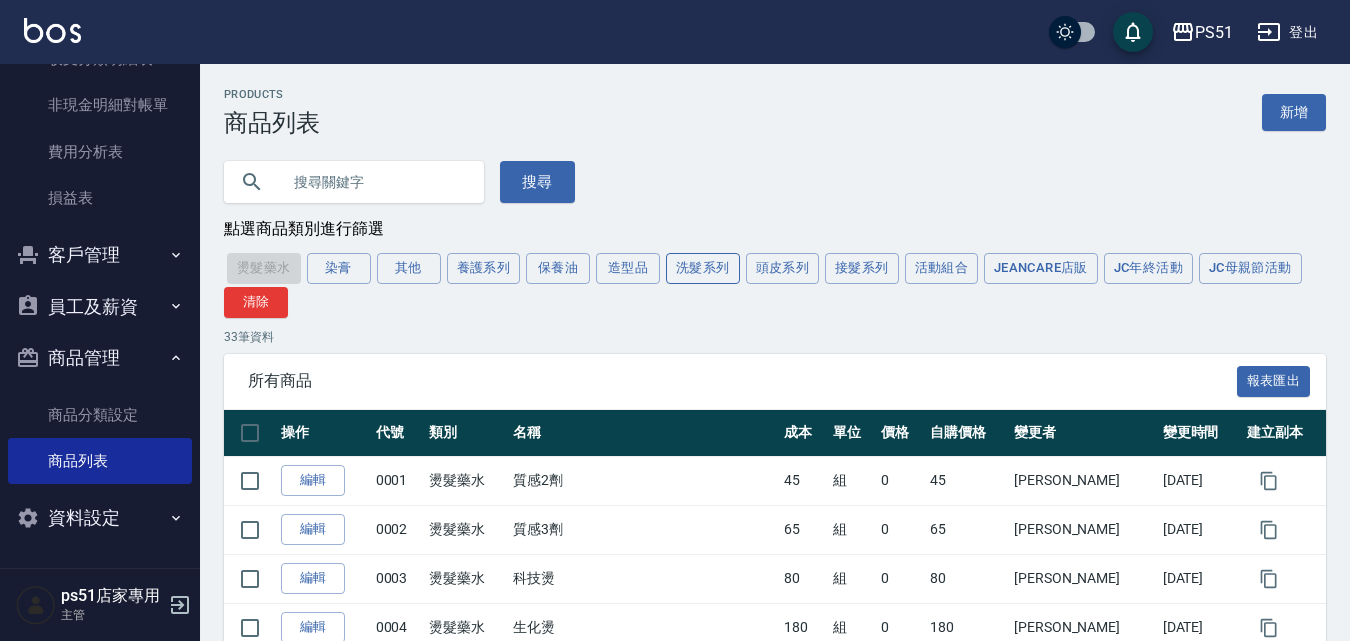 click on "洗髮系列" at bounding box center [703, 268] 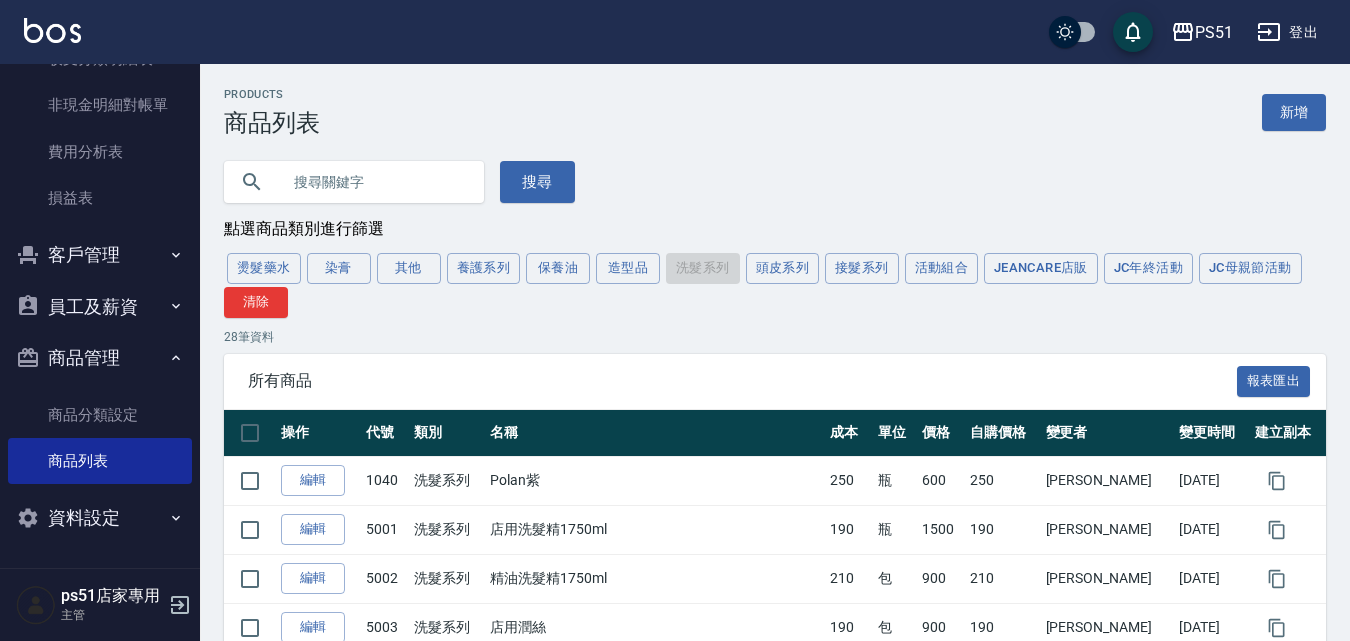 scroll, scrollTop: 233, scrollLeft: 0, axis: vertical 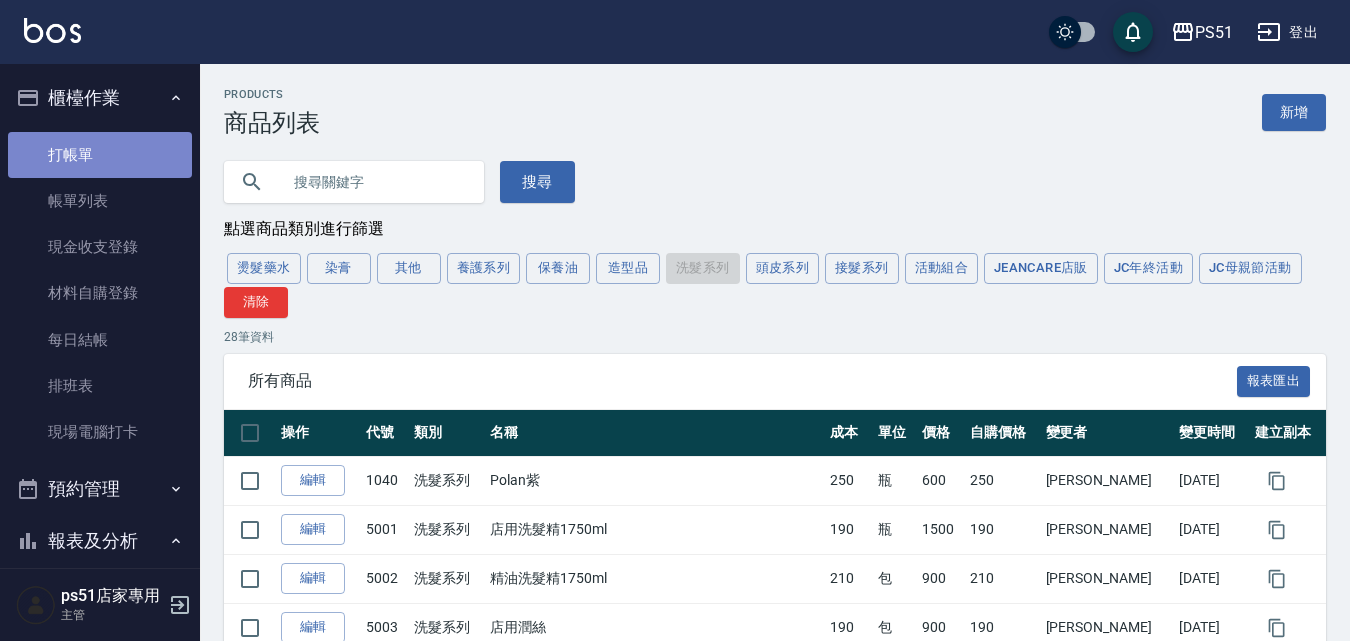 click on "打帳單" at bounding box center (100, 155) 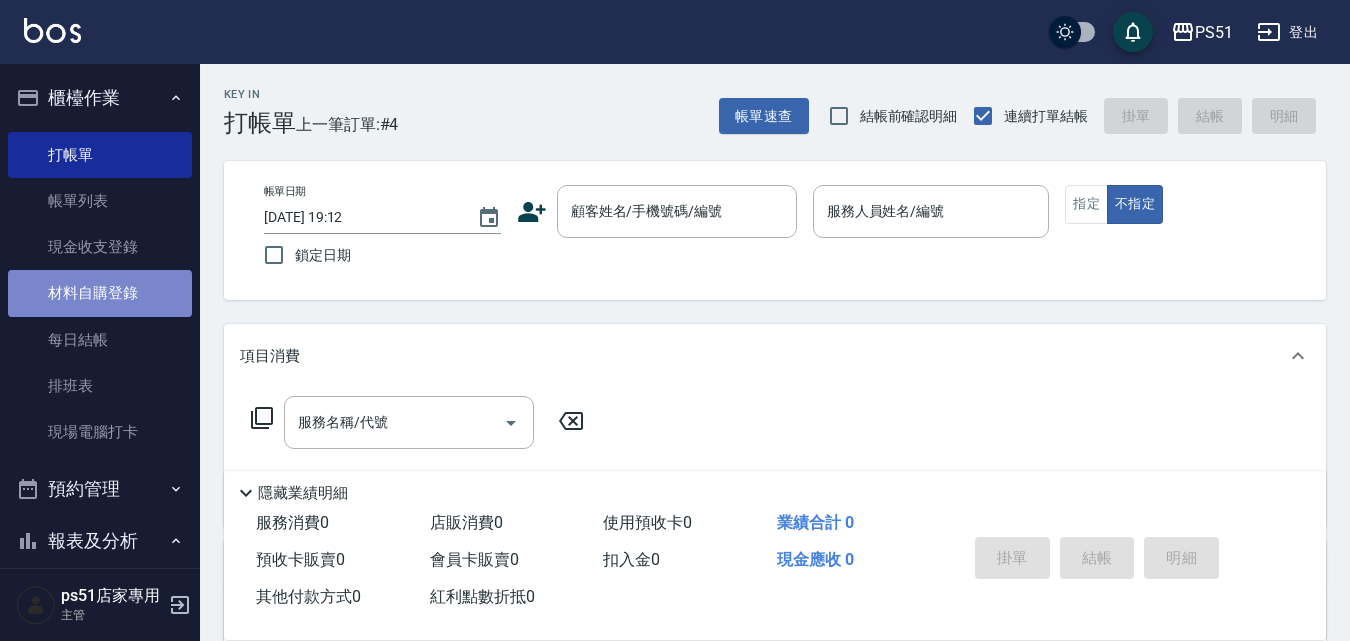 click on "材料自購登錄" at bounding box center (100, 293) 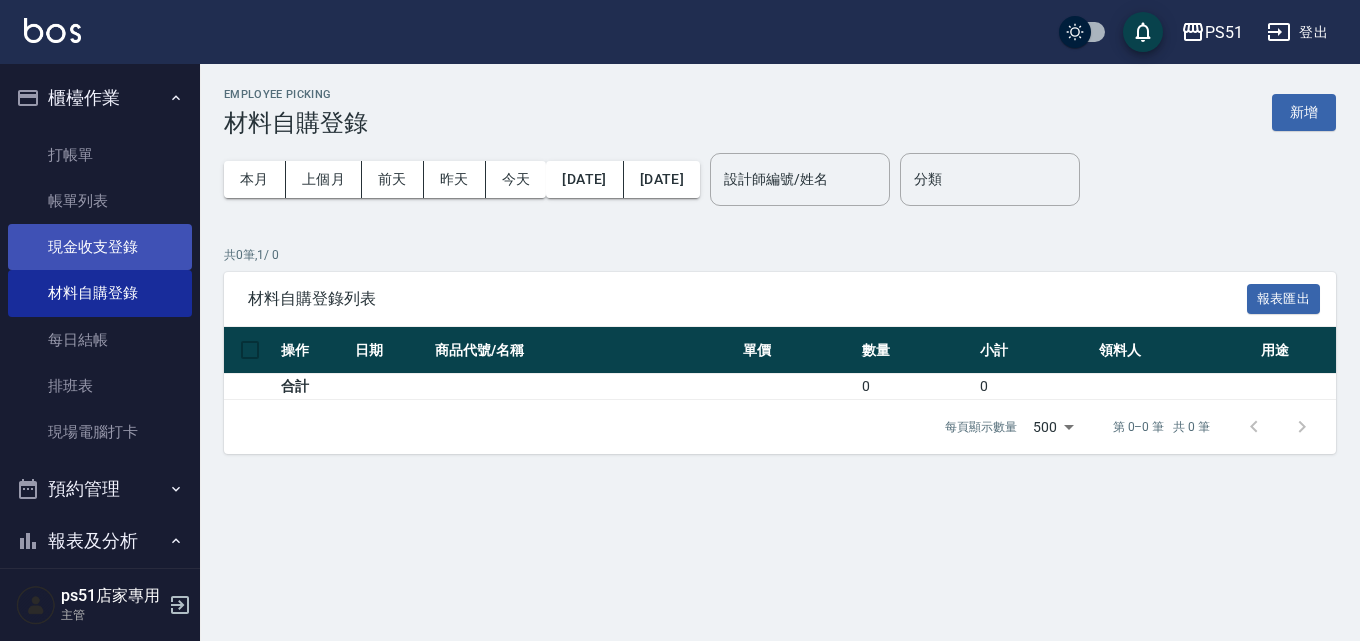click on "現金收支登錄" at bounding box center (100, 247) 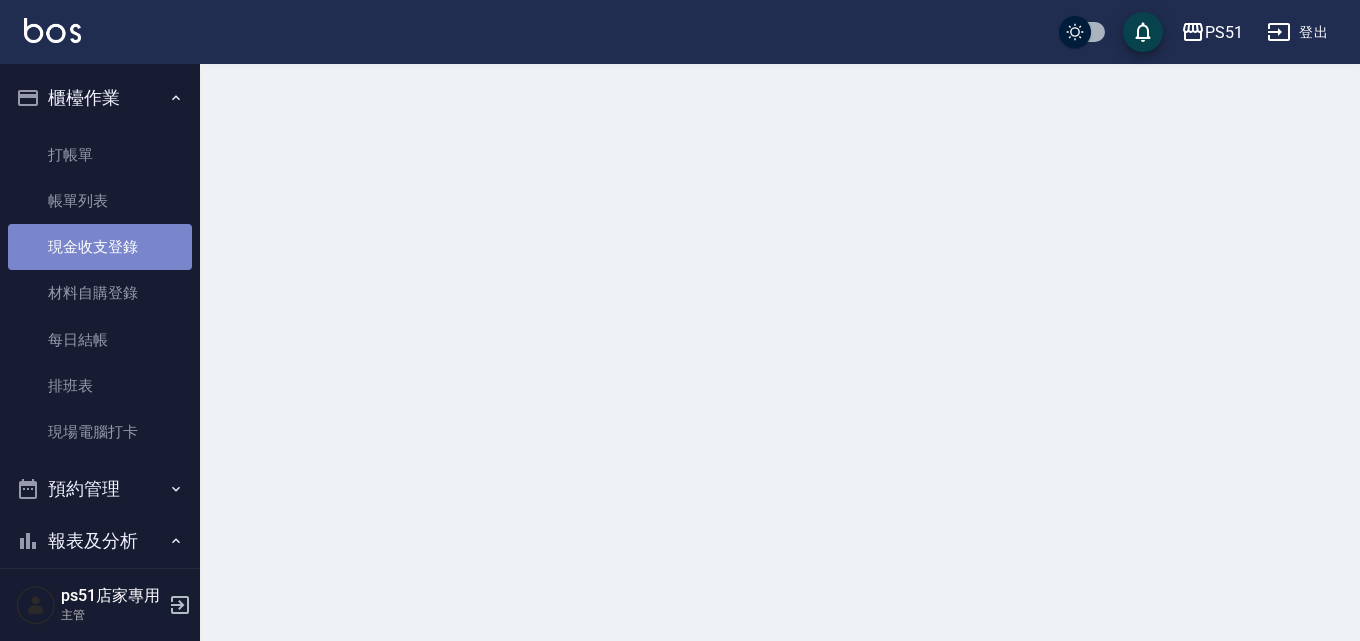 click on "現金收支登錄" at bounding box center (100, 247) 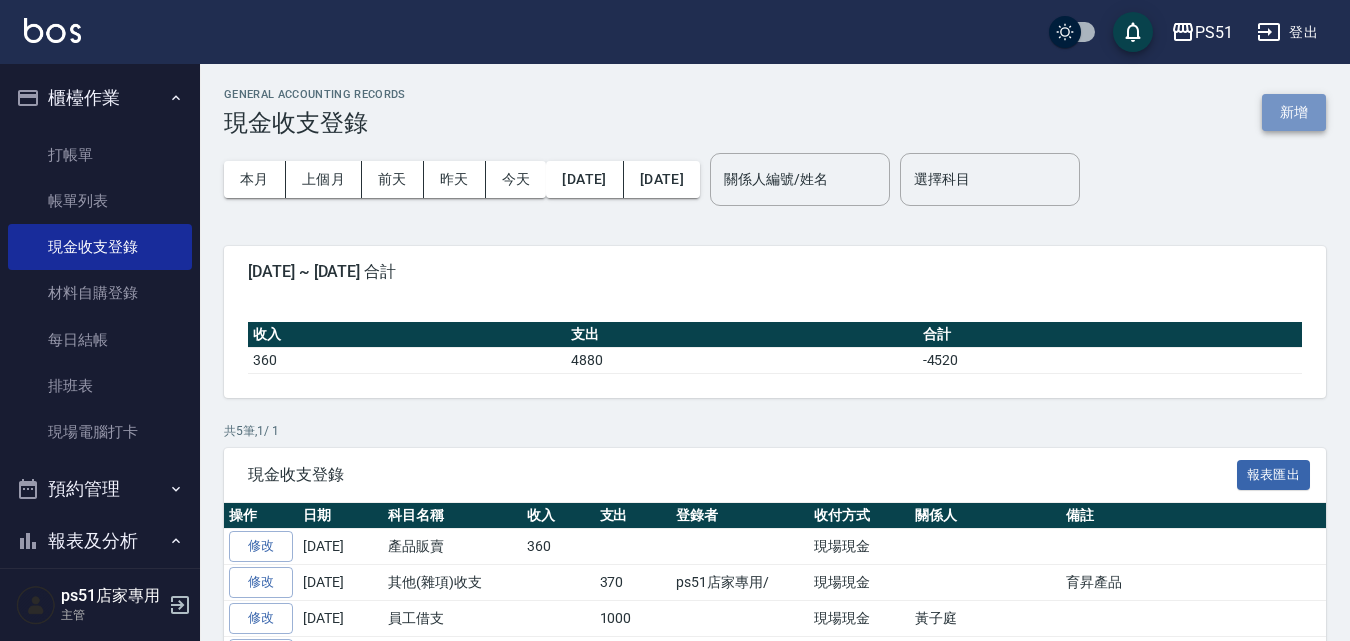 click on "新增" at bounding box center [1294, 112] 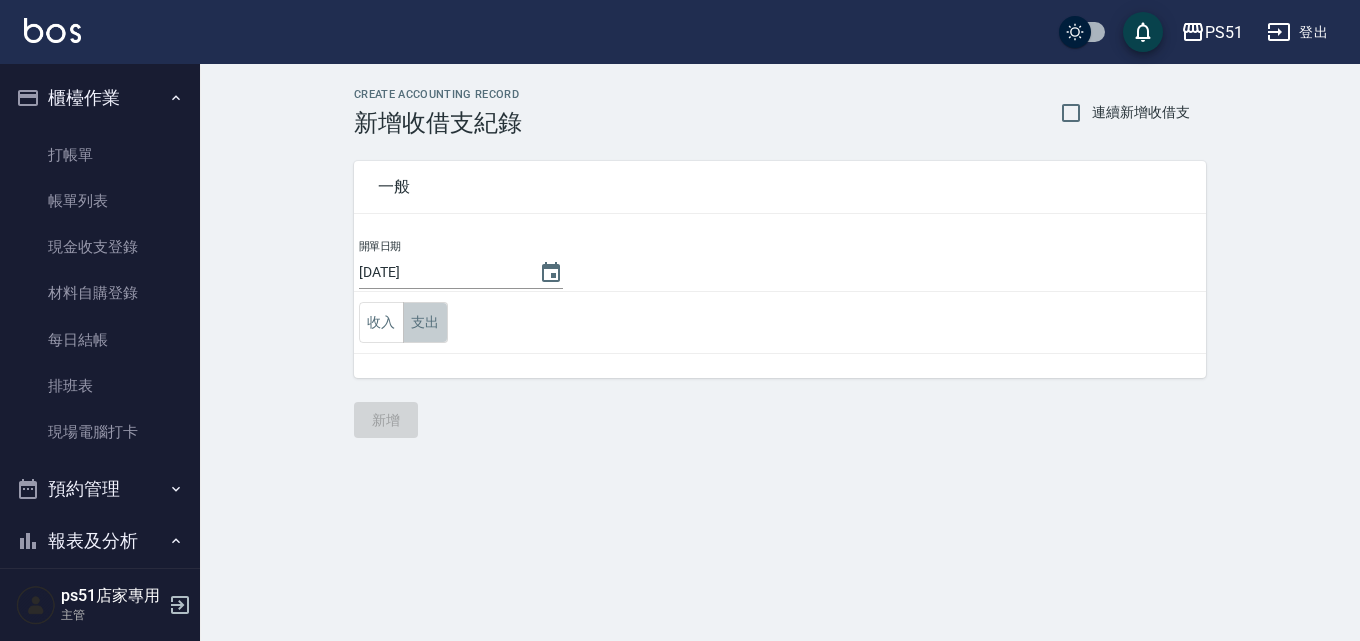 click on "支出" at bounding box center (425, 322) 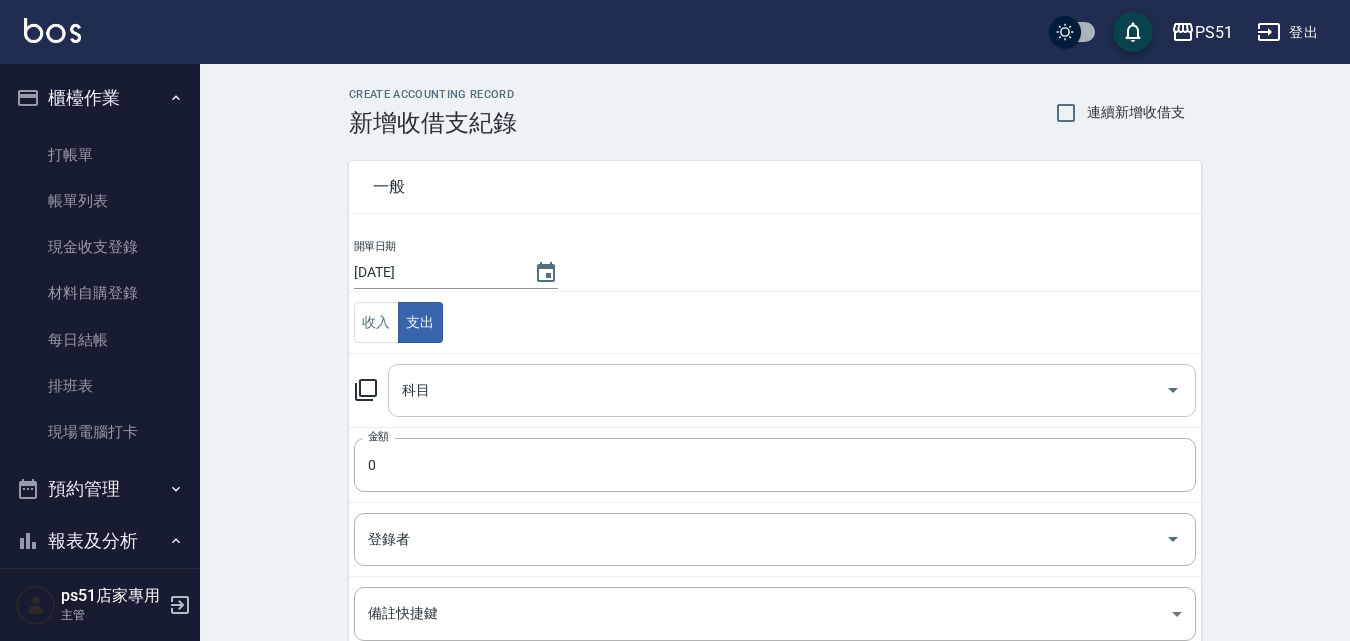 click on "科目" at bounding box center (777, 390) 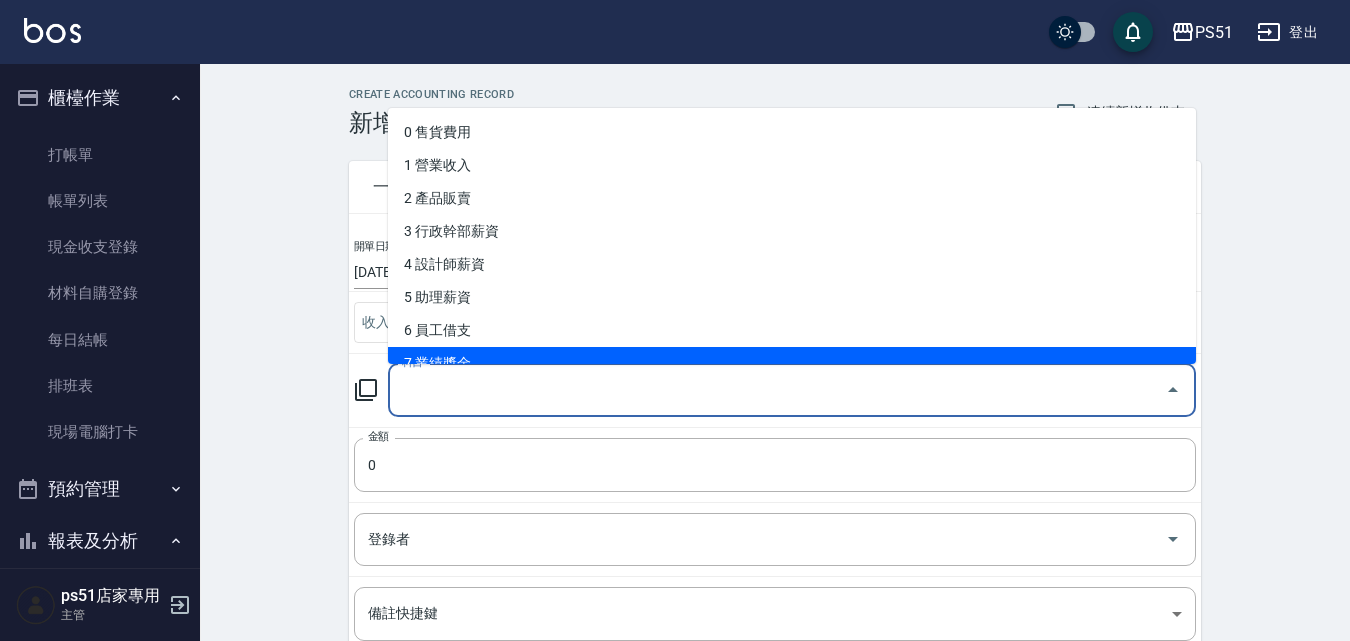 click on "CREATE ACCOUNTING RECORD 新增收借支紀錄 連續新增收借支 一般 開單日期 [DATE] 收入 支出 科目 科目 金額 0 金額 登錄者 登錄者 備註快捷鍵 ​ 備註快捷鍵 備註 x 備註 新增" at bounding box center [775, 473] 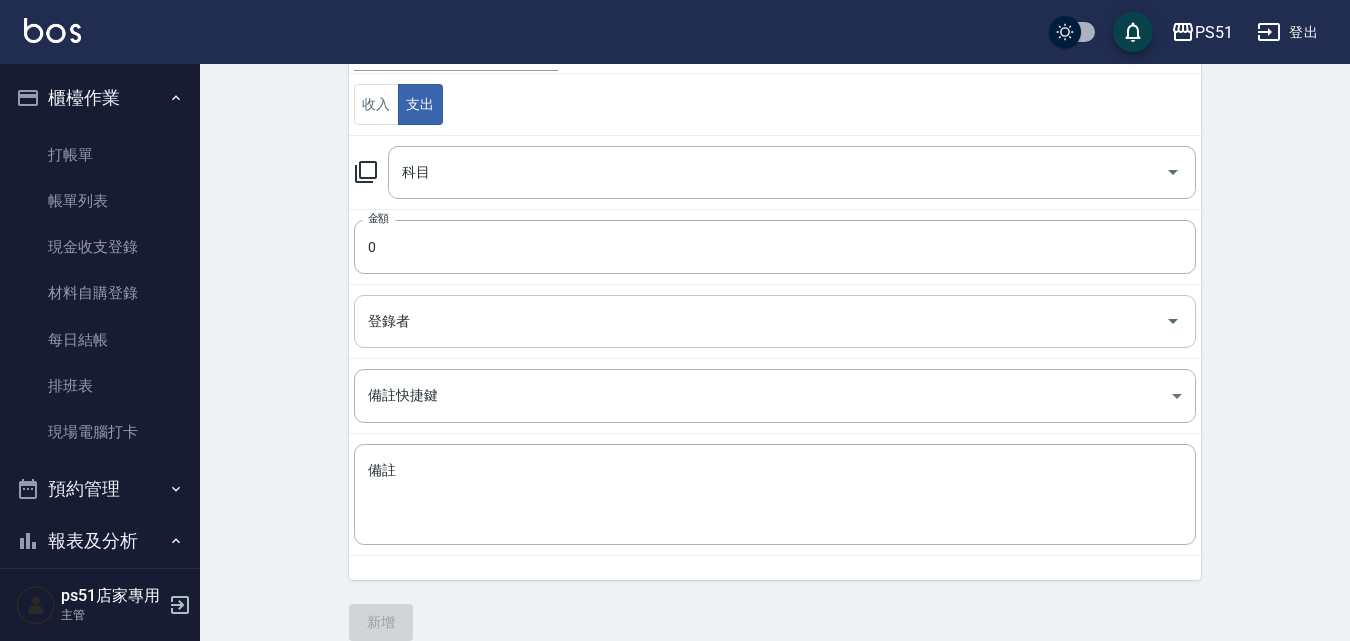 scroll, scrollTop: 242, scrollLeft: 0, axis: vertical 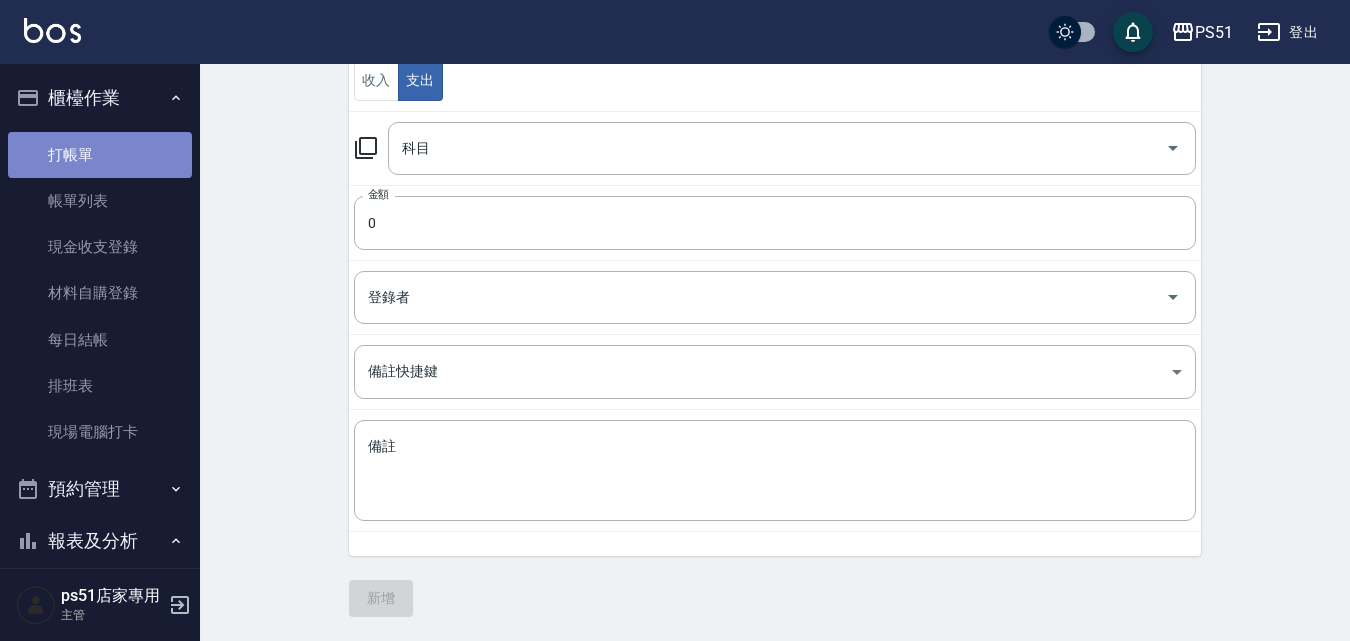 click on "打帳單" at bounding box center [100, 155] 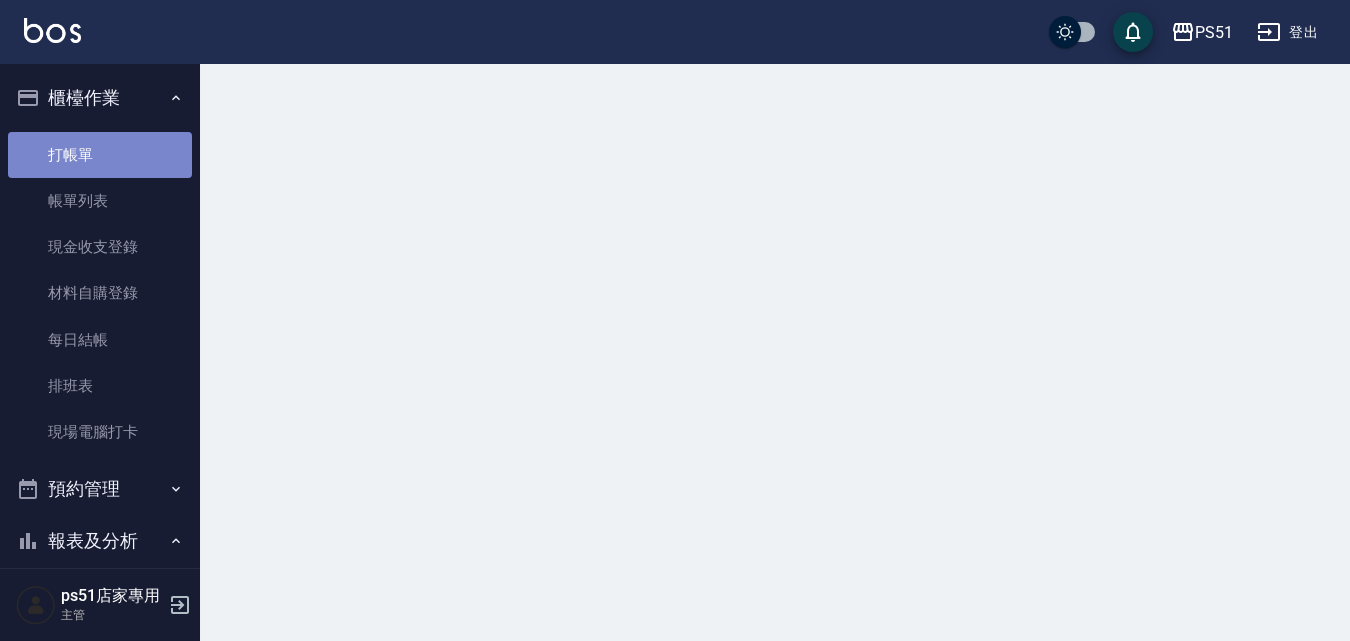 scroll, scrollTop: 0, scrollLeft: 0, axis: both 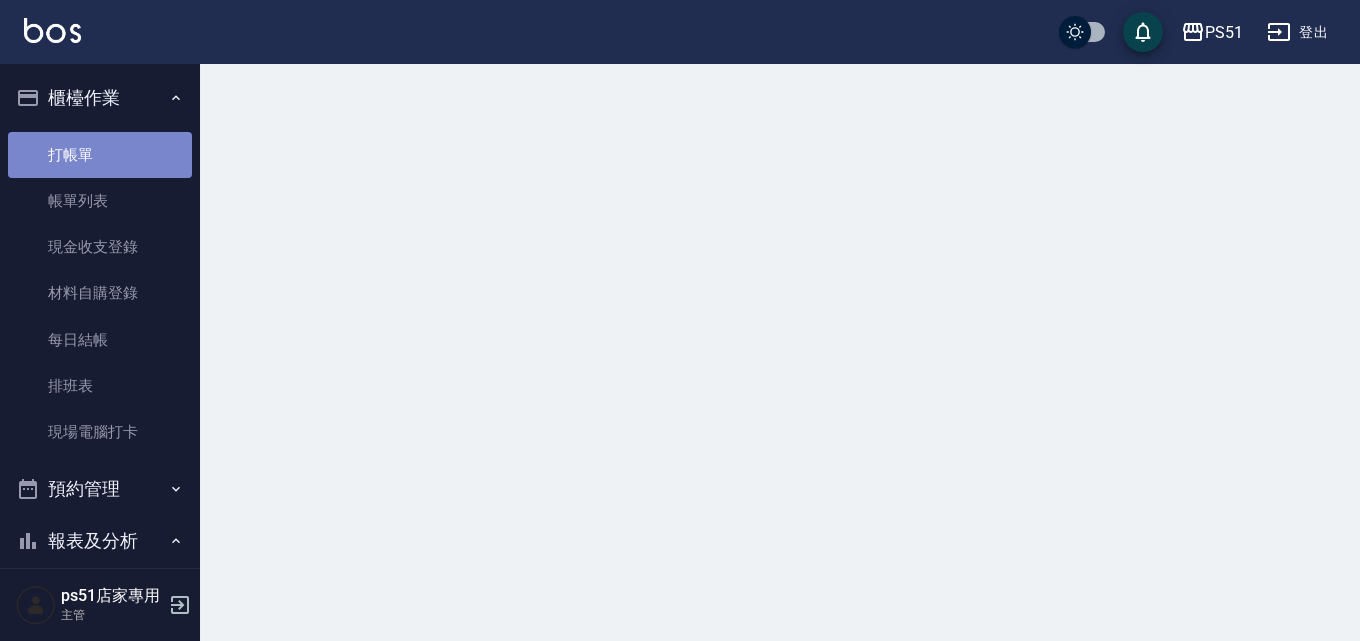 click on "打帳單" at bounding box center (100, 155) 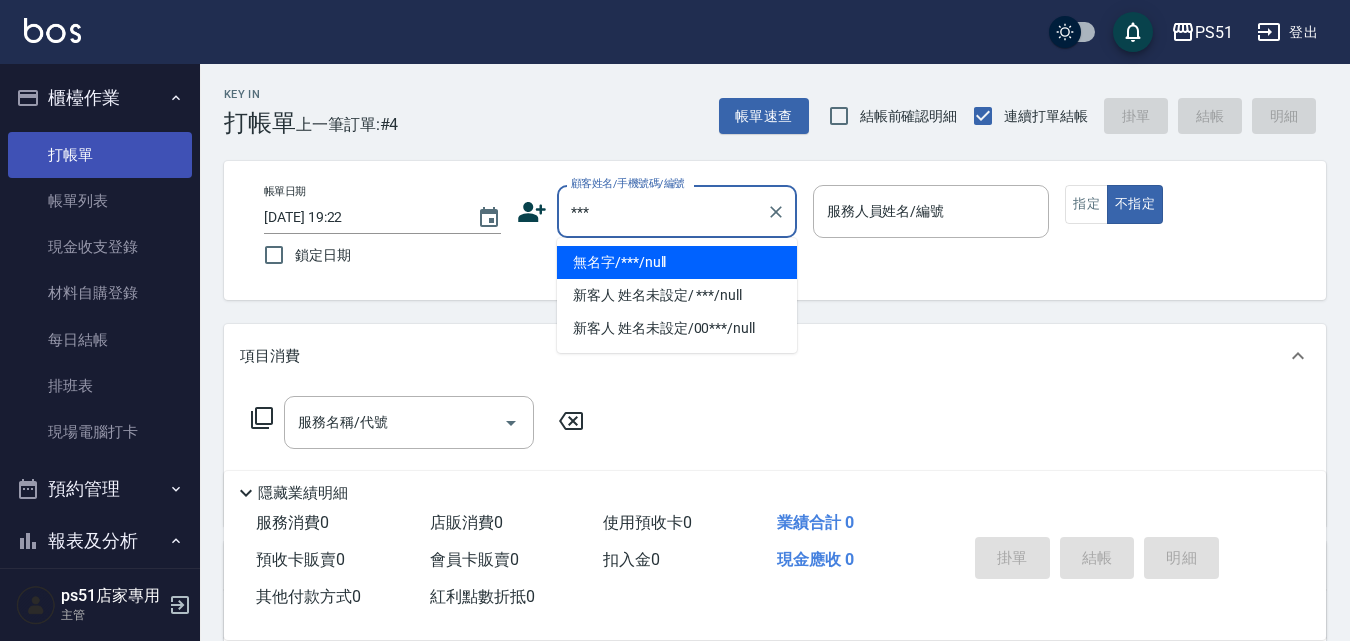 type on "無名字/***/null" 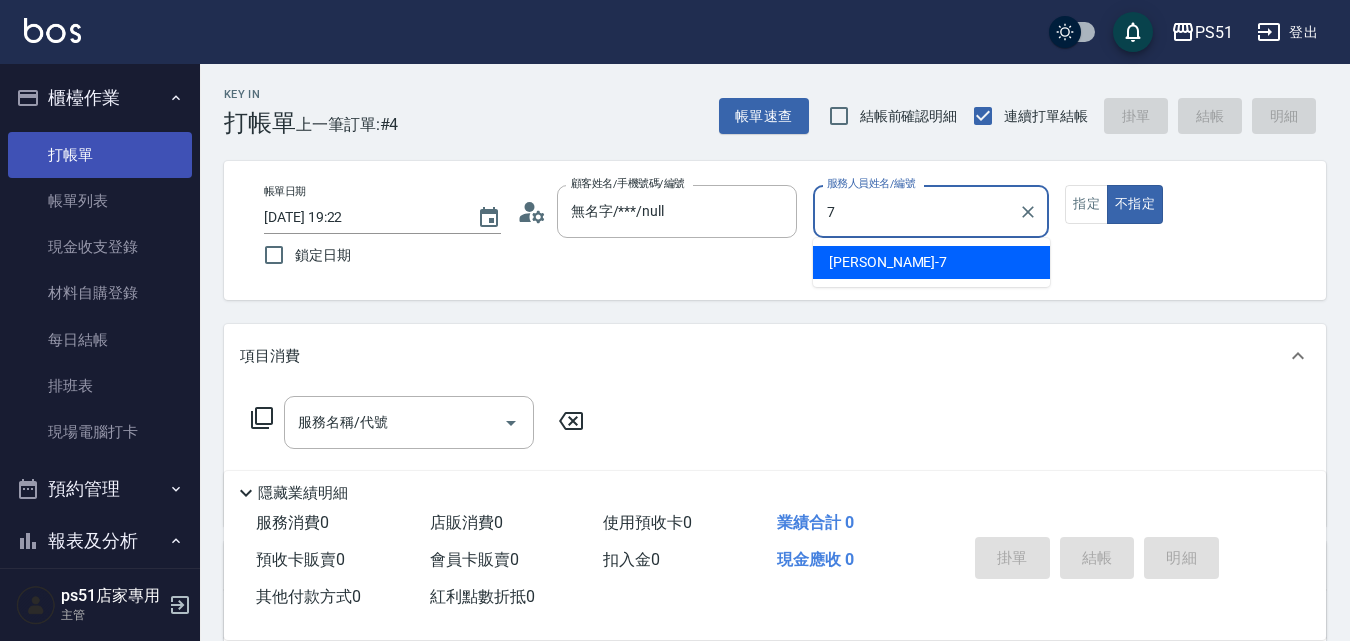 type on "[PERSON_NAME]-7" 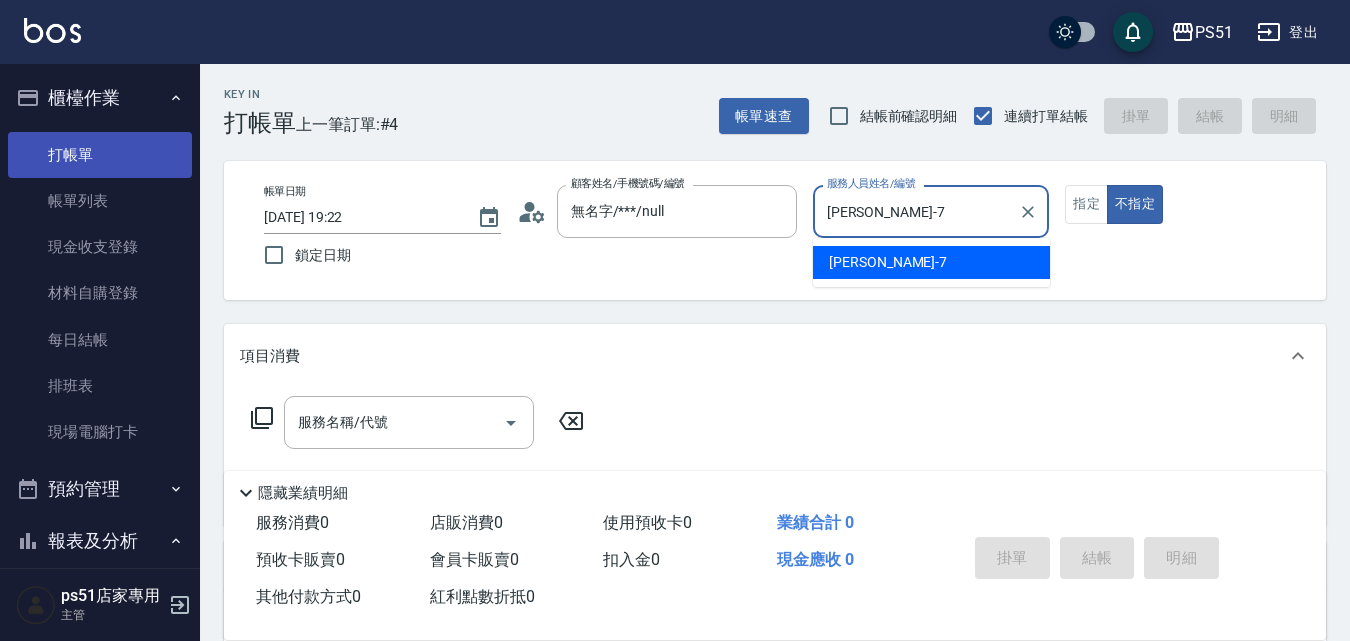 type on "false" 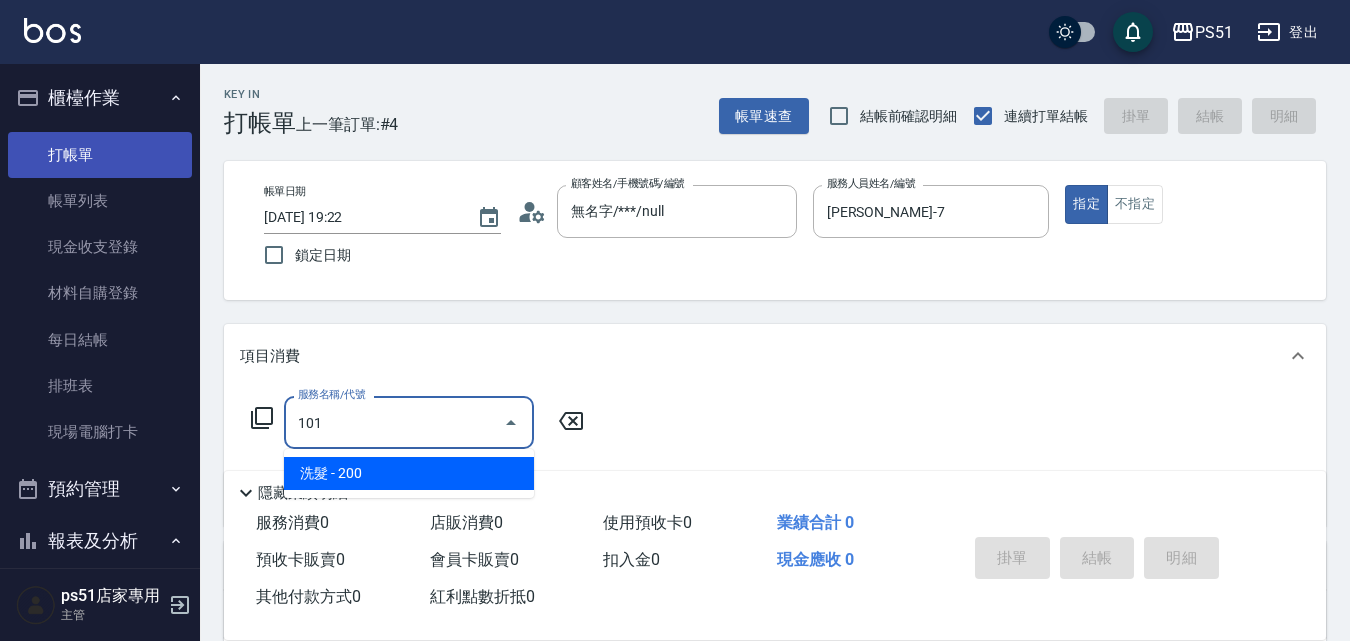 type on "洗髮(101)" 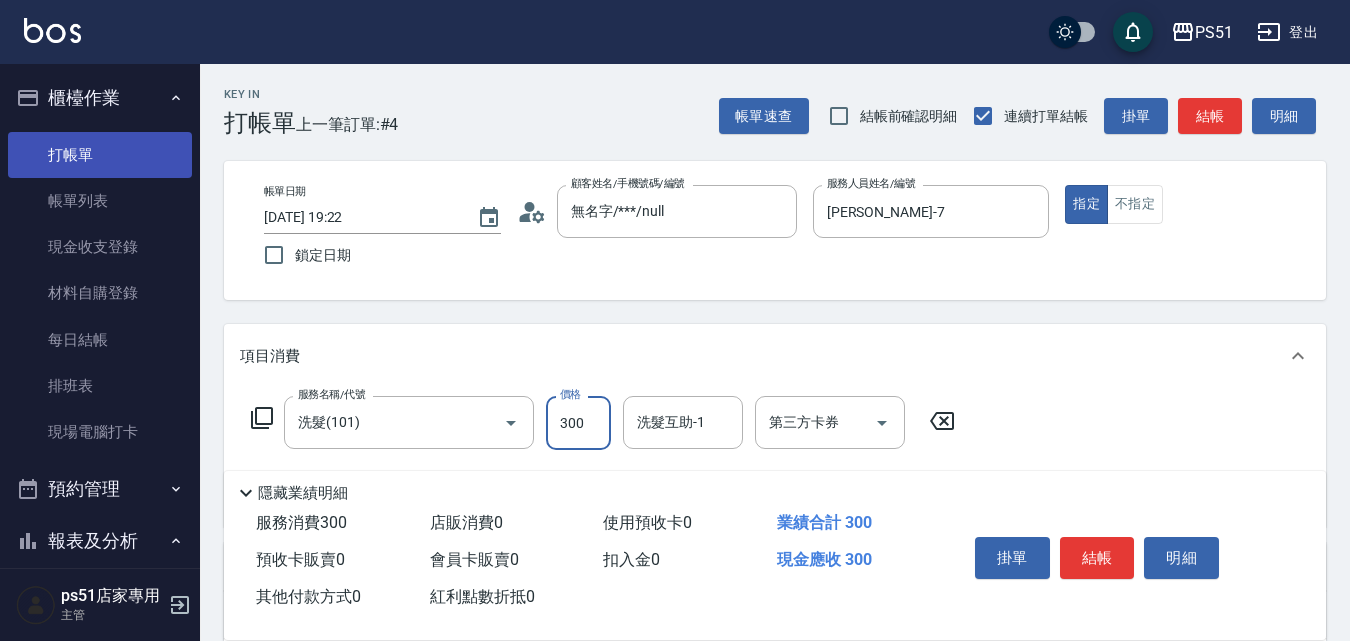 type on "300" 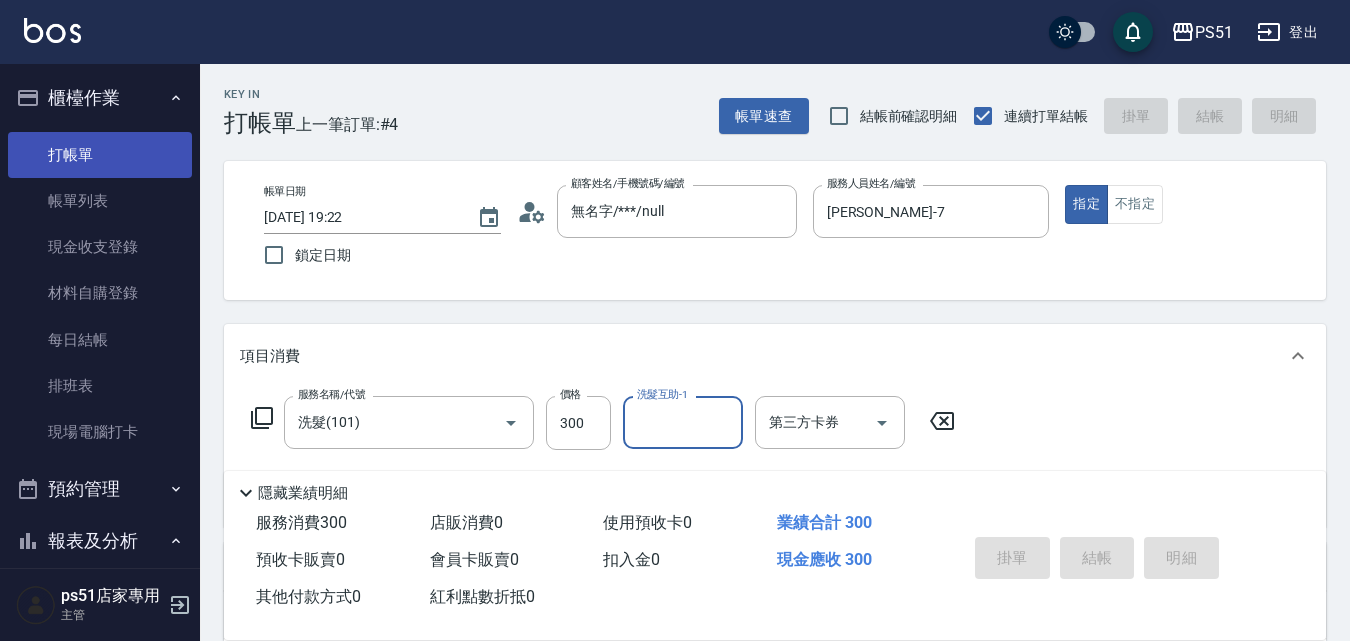 type 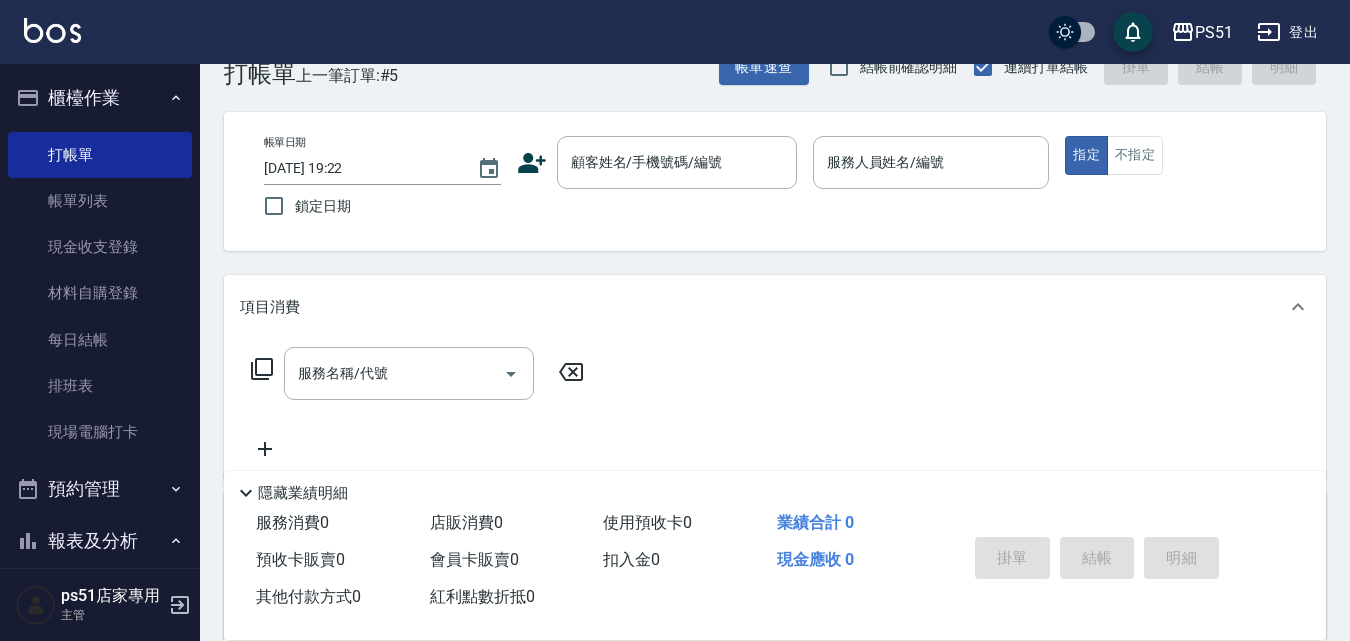 scroll, scrollTop: 0, scrollLeft: 0, axis: both 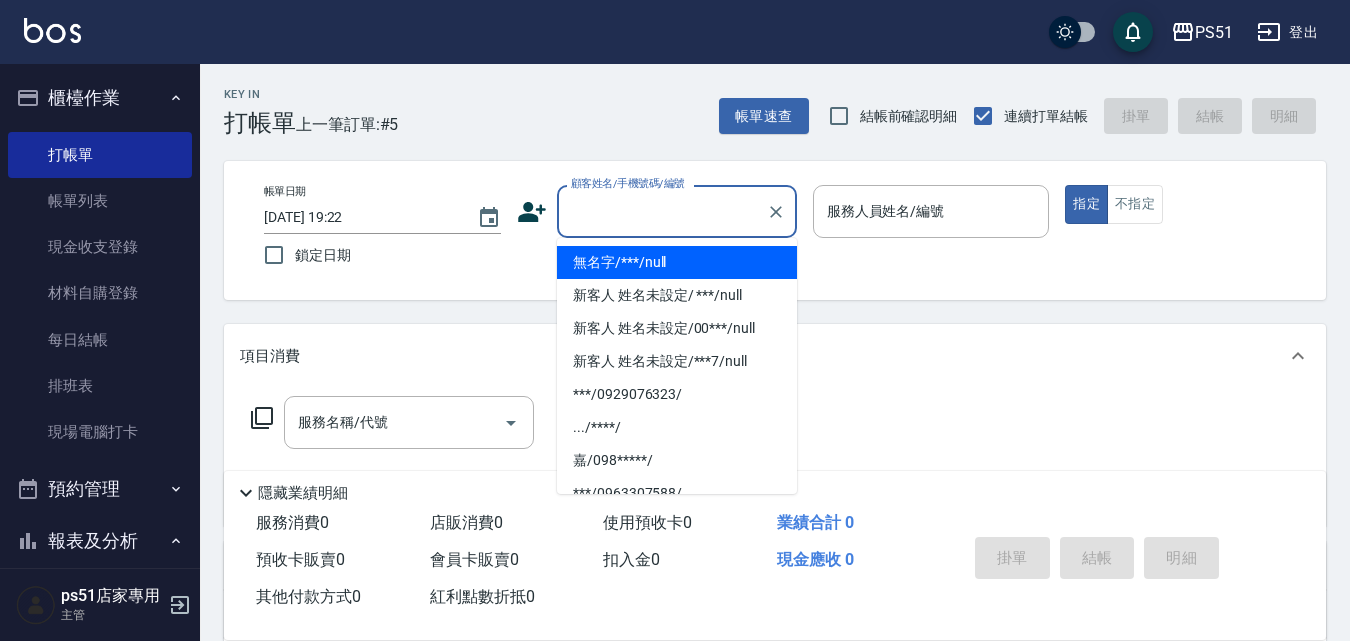 click on "顧客姓名/手機號碼/編號" at bounding box center [662, 211] 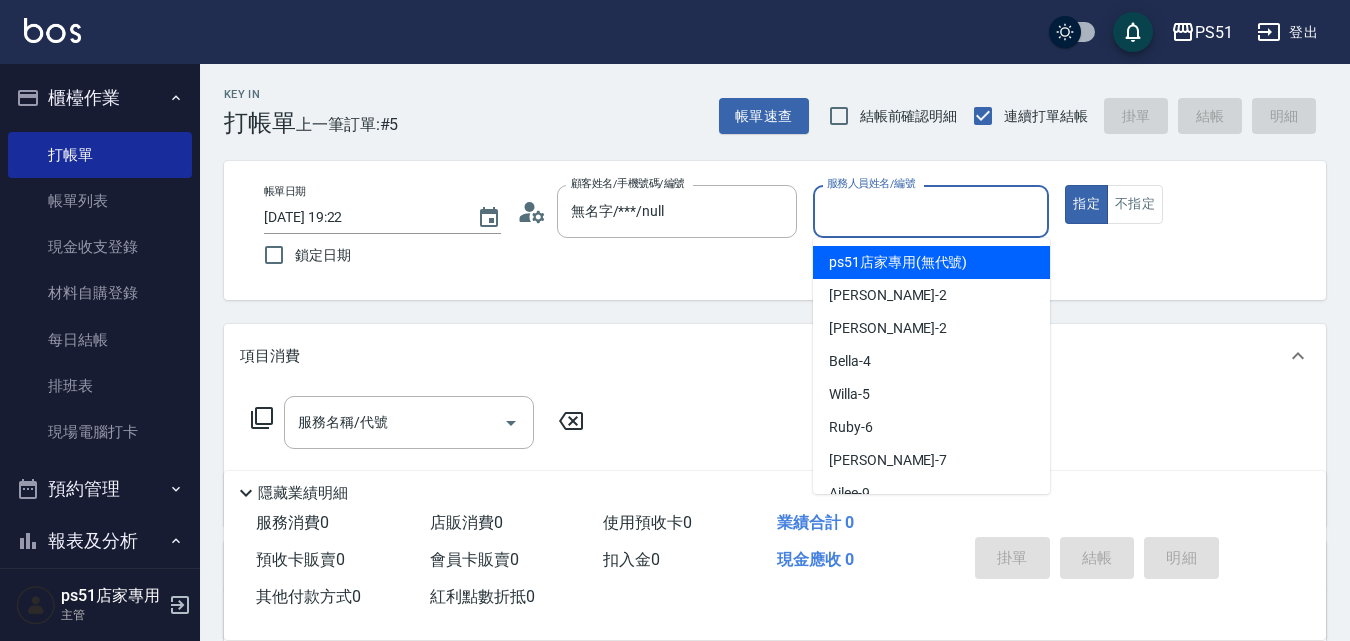 click on "服務人員姓名/編號" at bounding box center (931, 211) 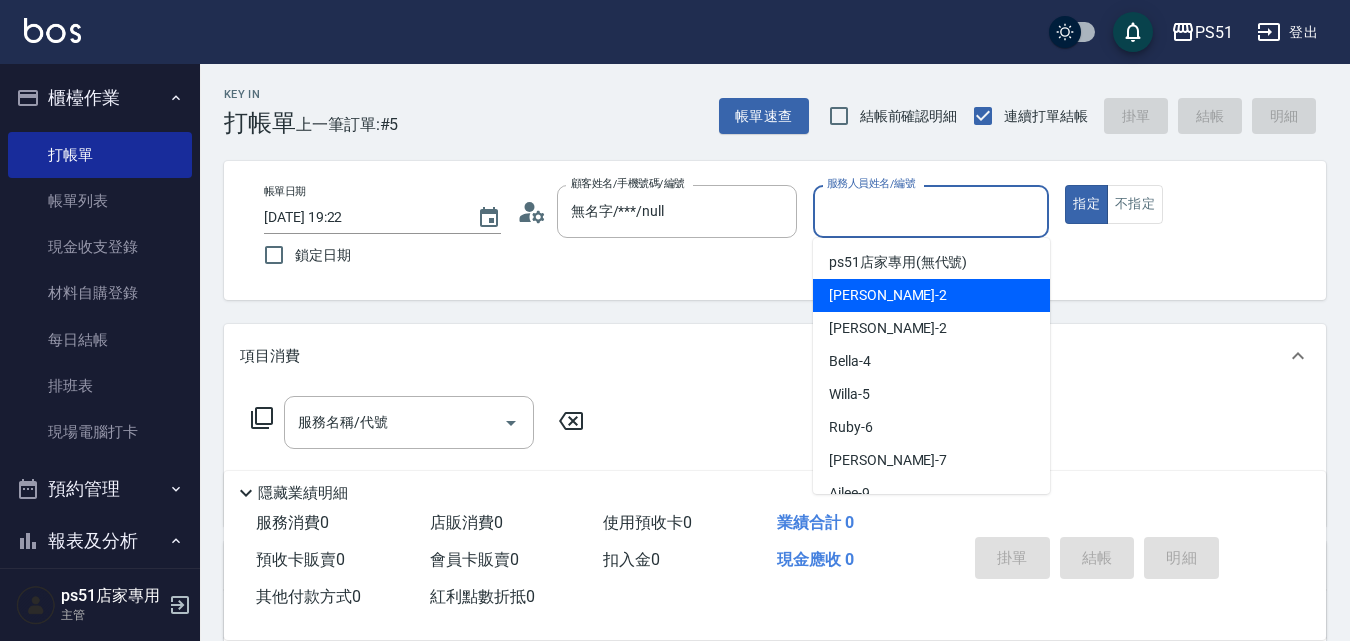 click on "[PERSON_NAME] -2" at bounding box center (931, 295) 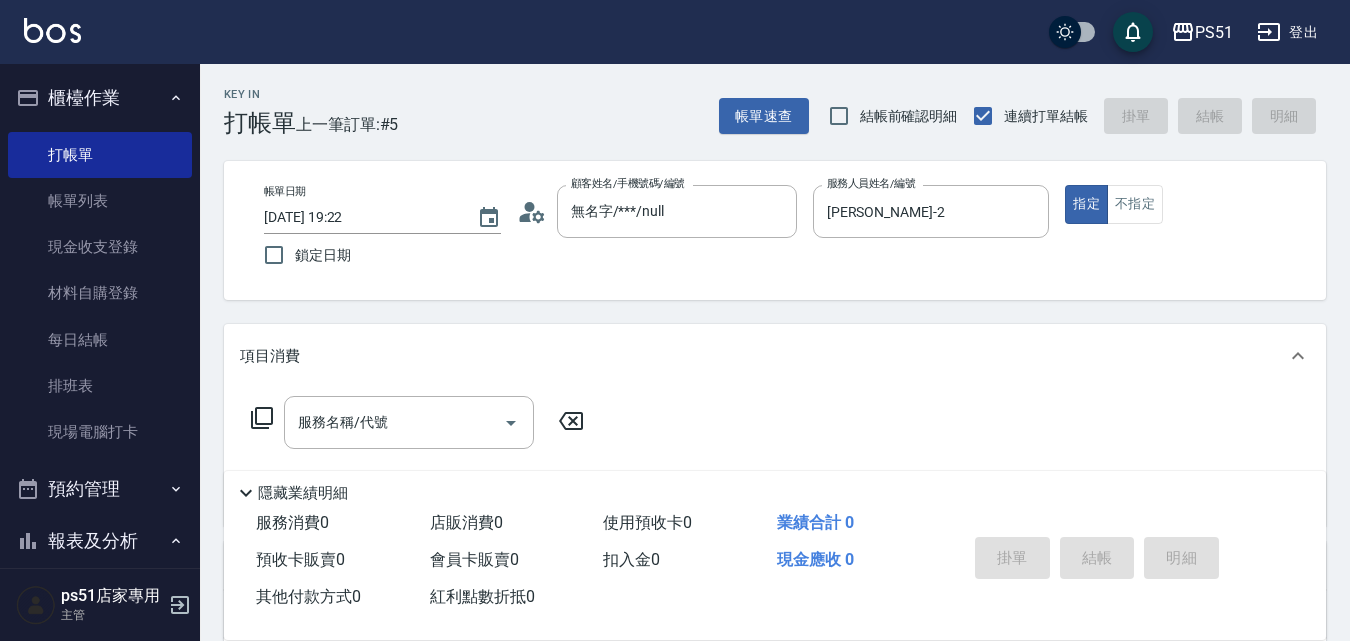 click 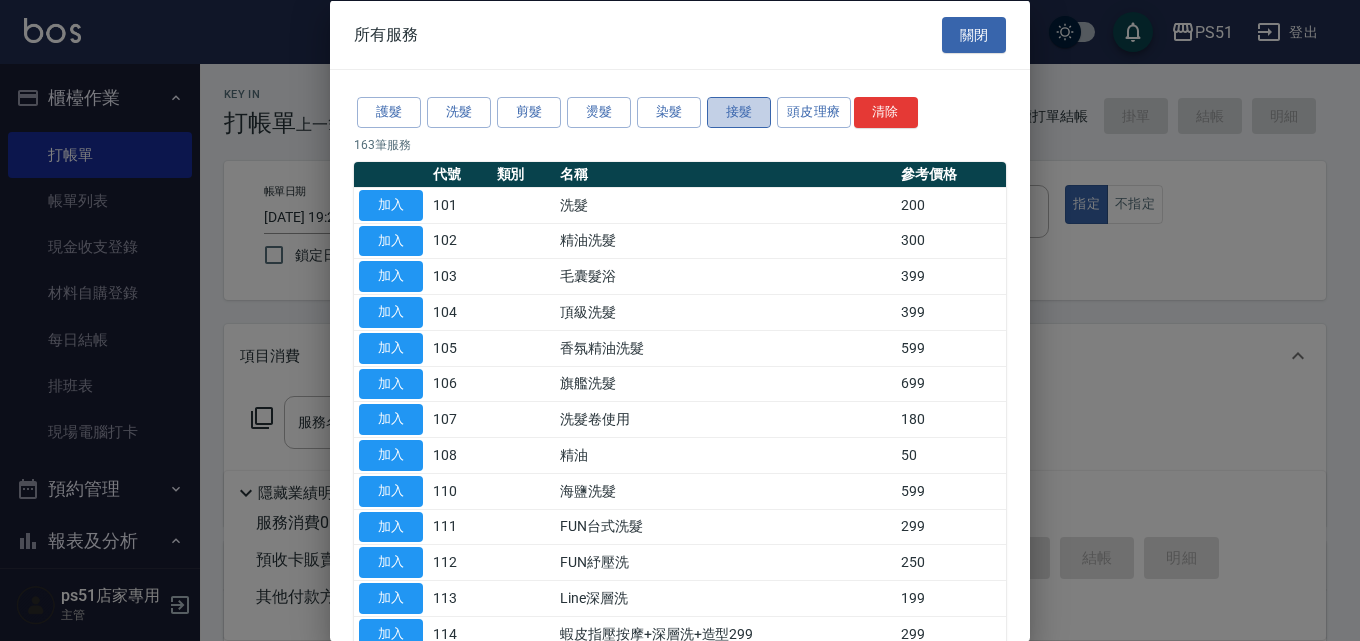 click on "接髮" at bounding box center (739, 112) 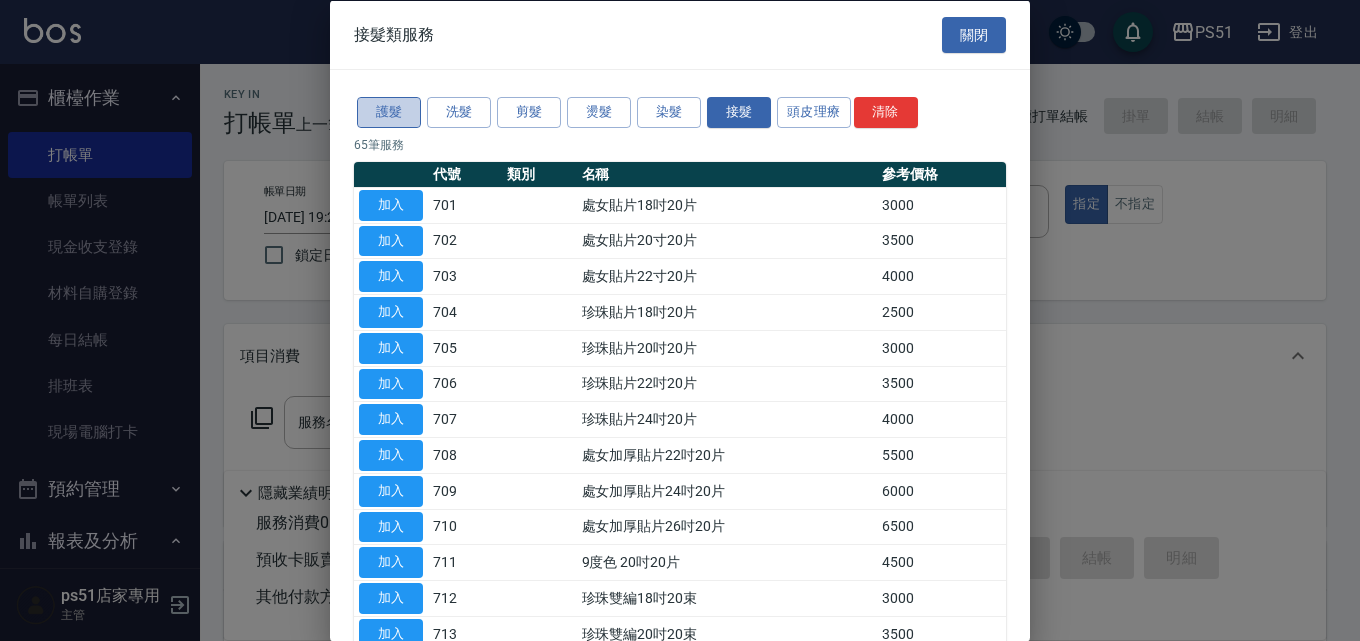 click on "護髮" at bounding box center (389, 112) 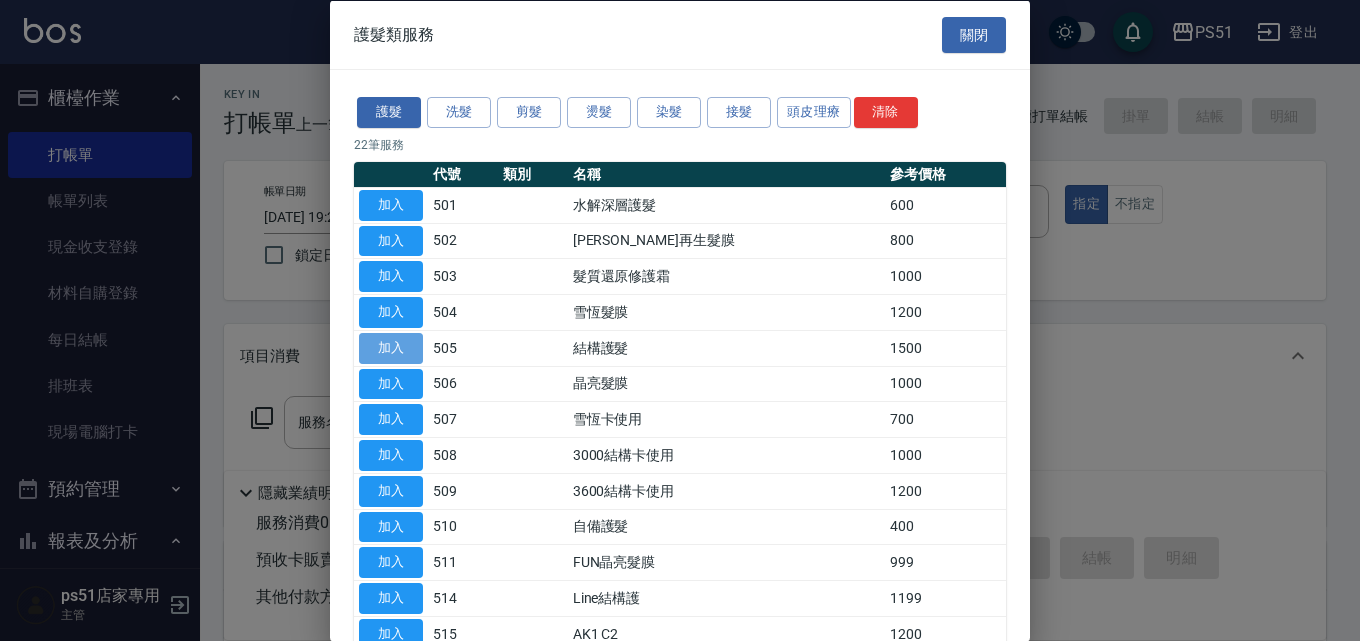 click on "加入" at bounding box center [391, 347] 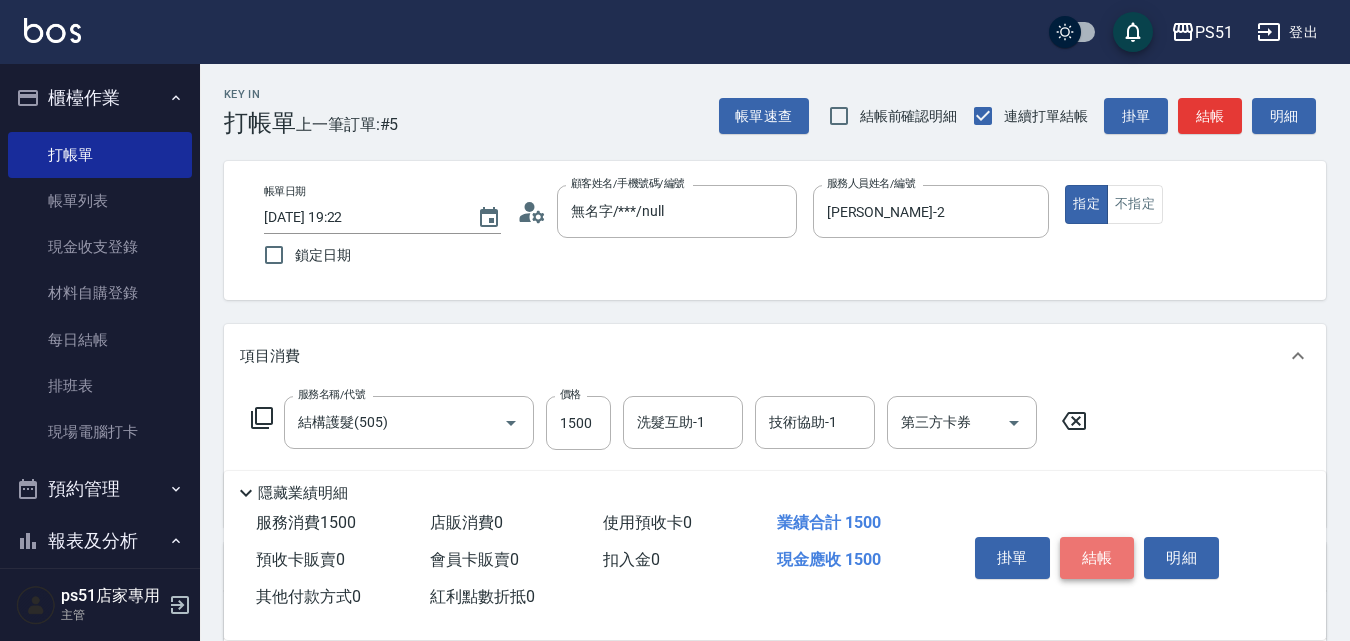 click on "結帳" at bounding box center [1097, 558] 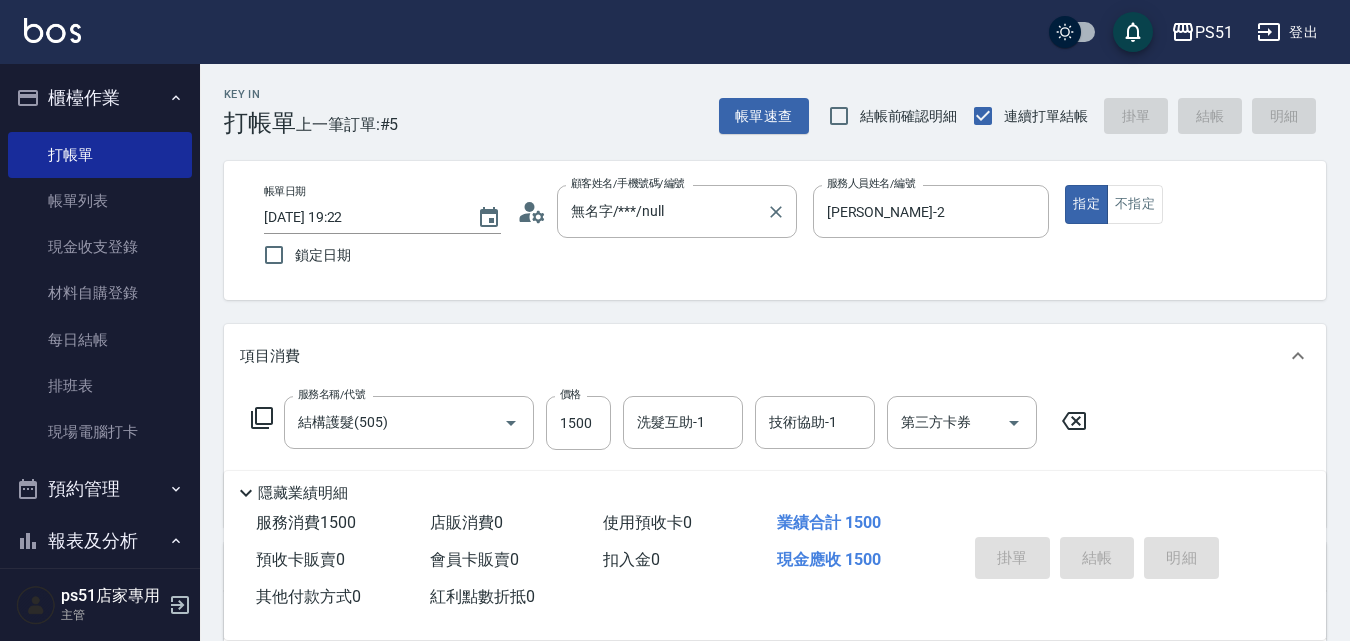 type on "[DATE] 19:46" 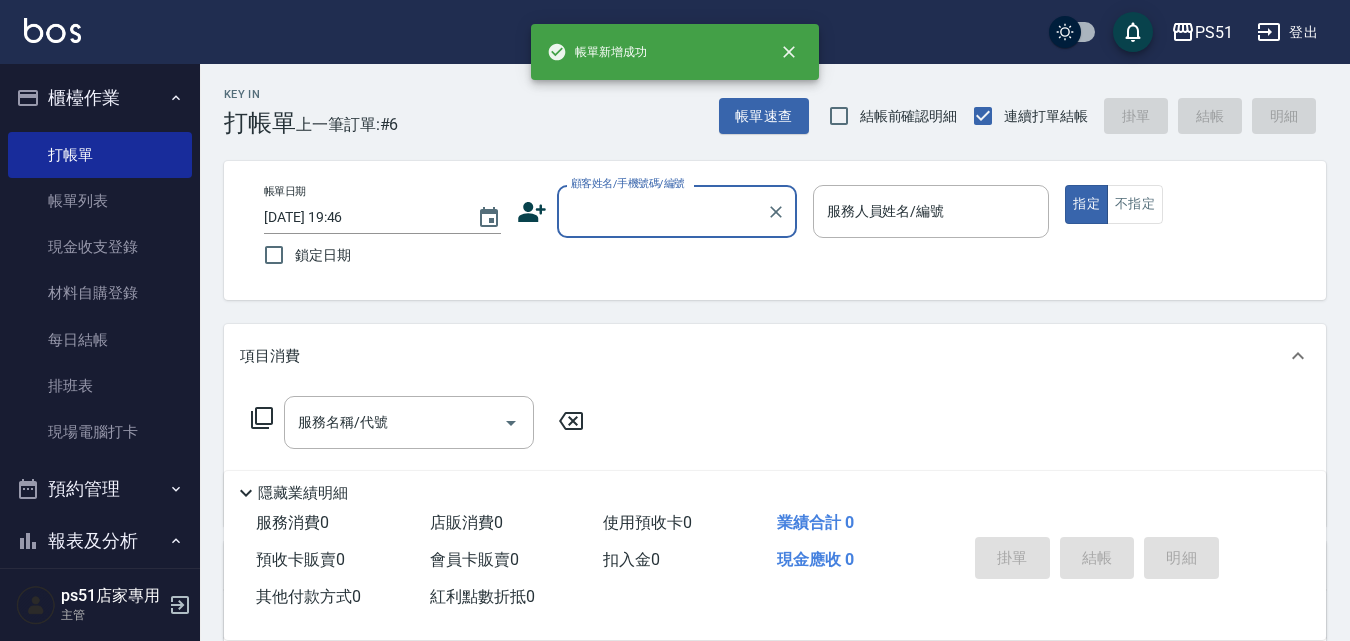 click on "顧客姓名/手機號碼/編號" at bounding box center (662, 211) 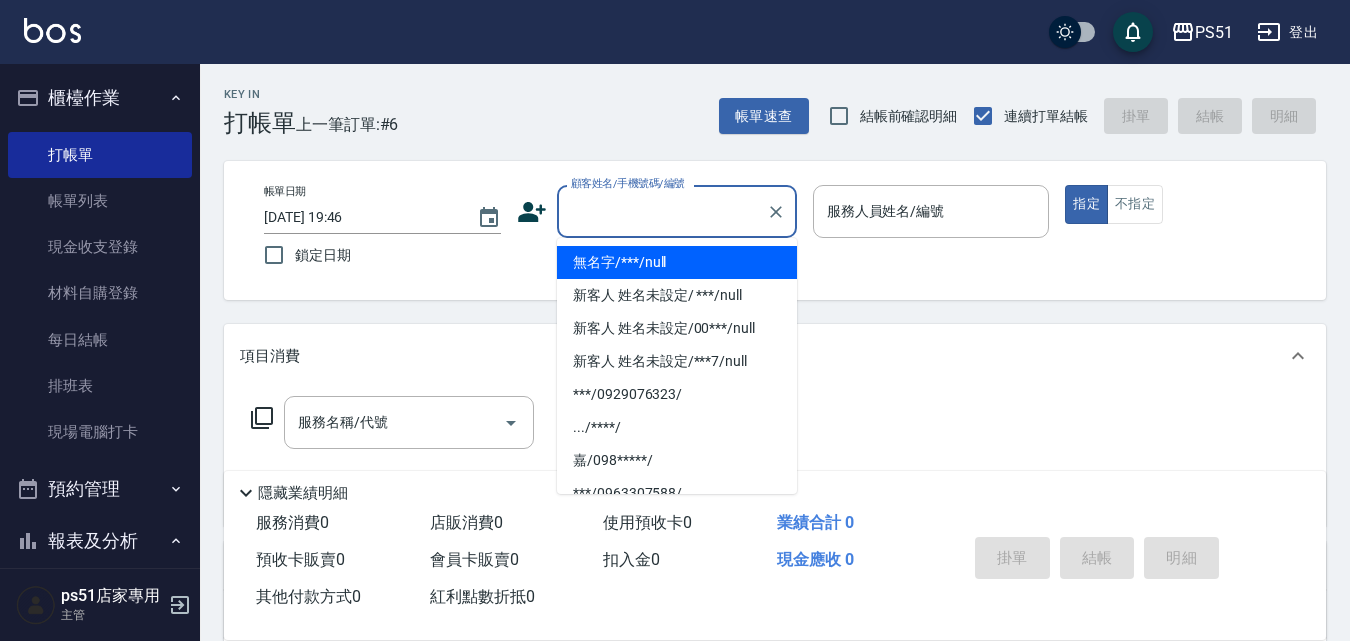click on "無名字/***/null" at bounding box center (677, 262) 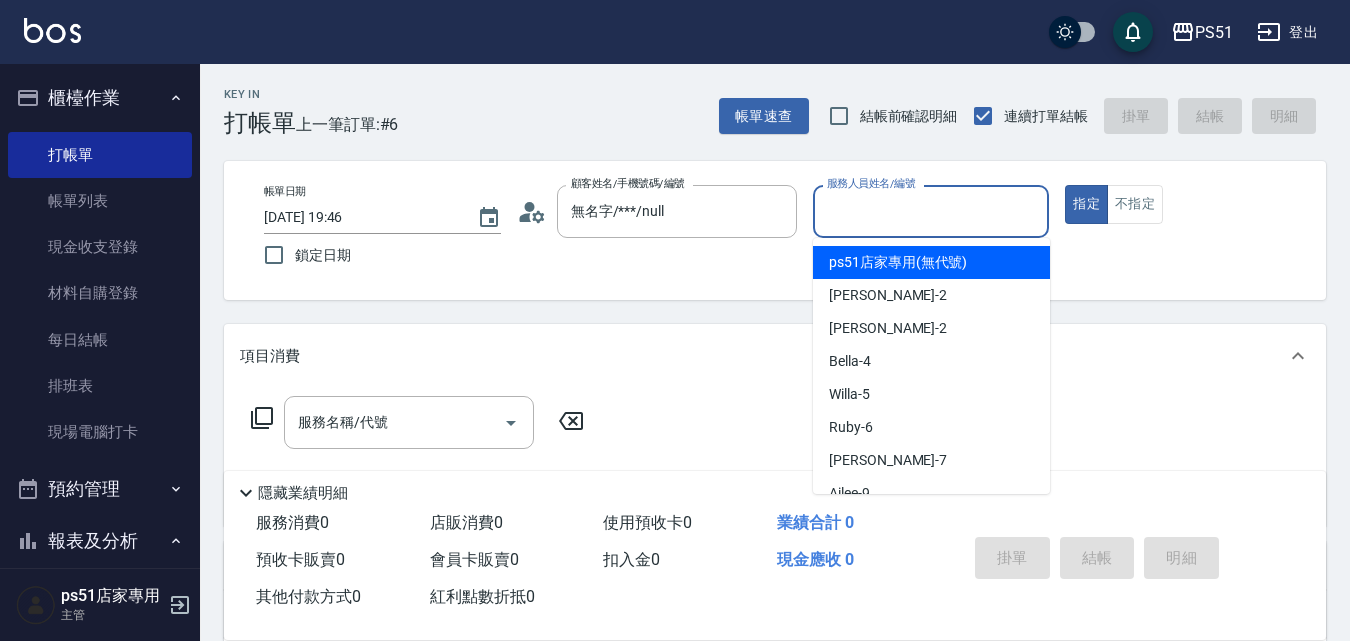 click on "服務人員姓名/編號" at bounding box center [931, 211] 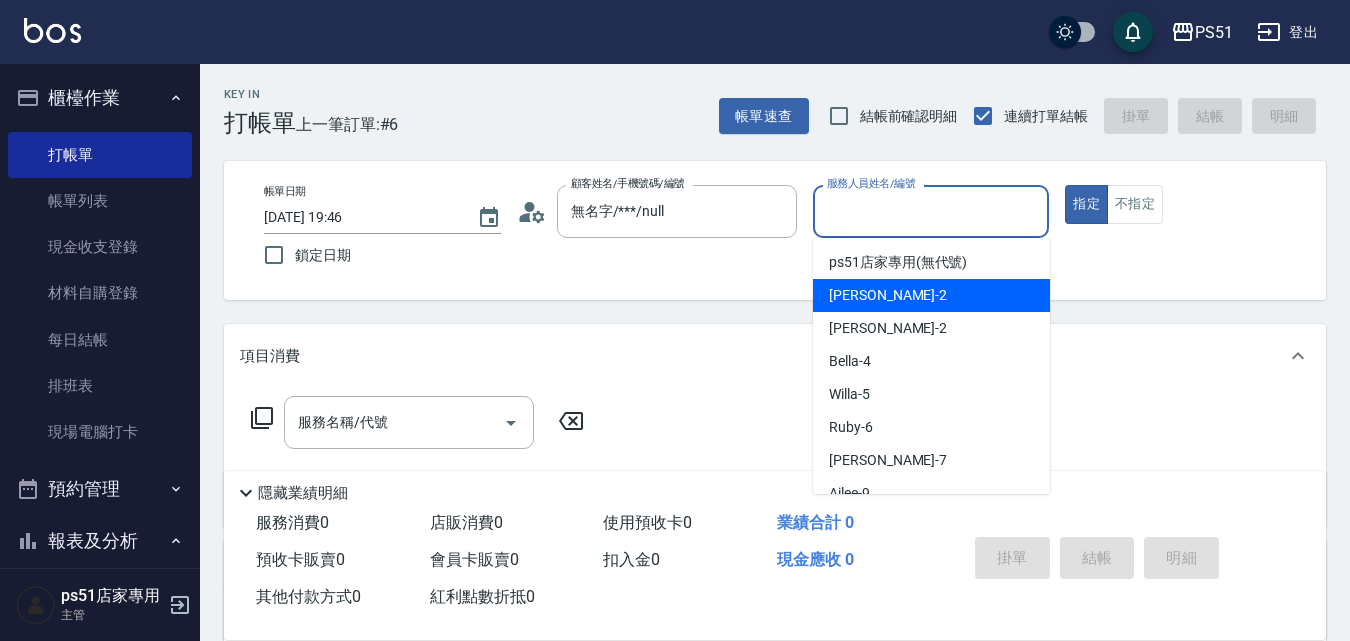 click on "[PERSON_NAME] -2" at bounding box center [931, 295] 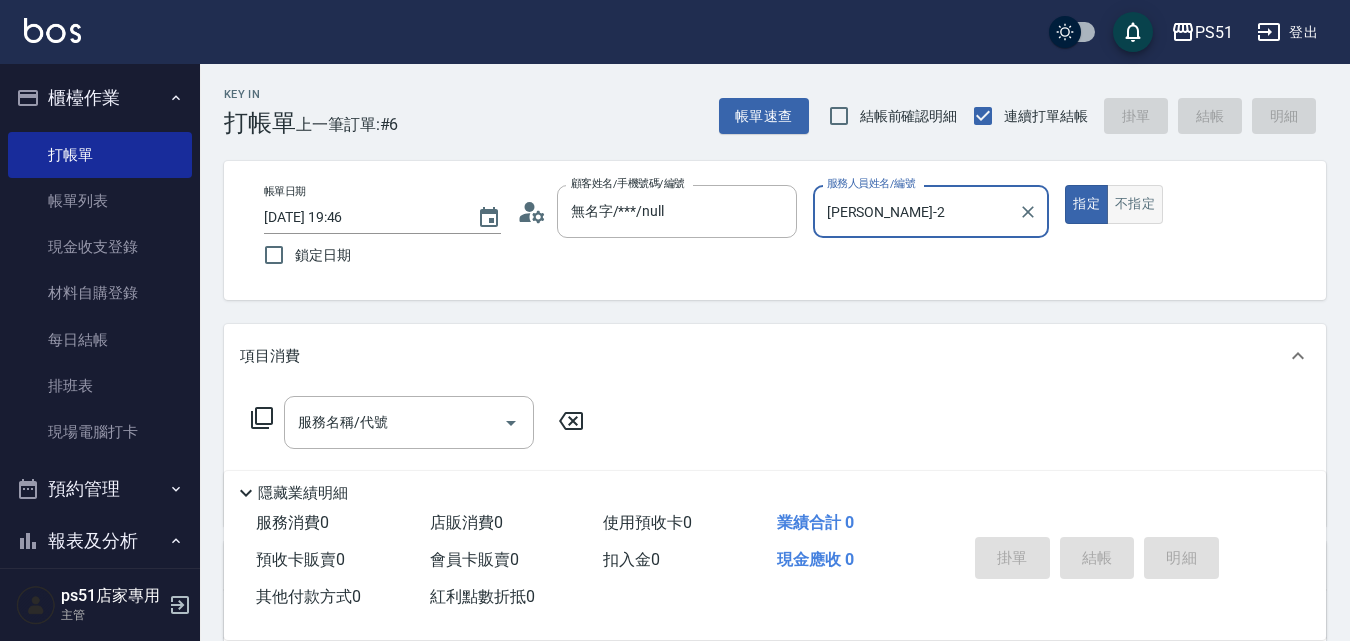 click on "不指定" at bounding box center (1135, 204) 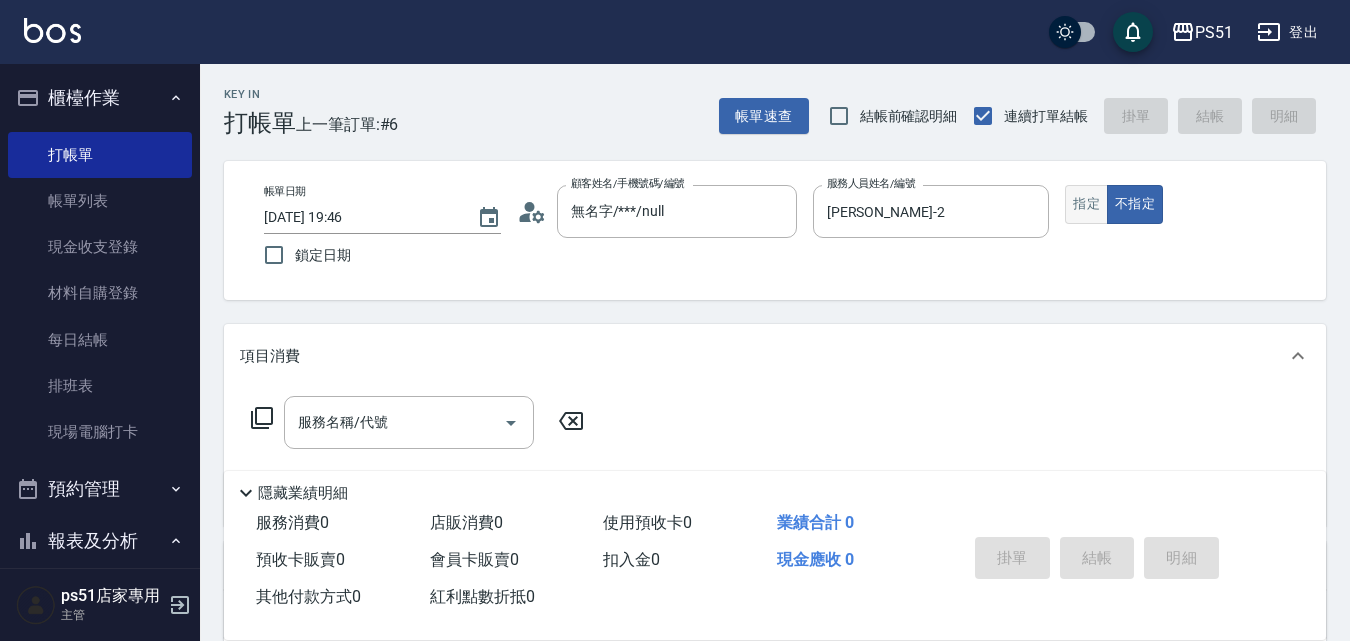 click on "指定" at bounding box center (1086, 204) 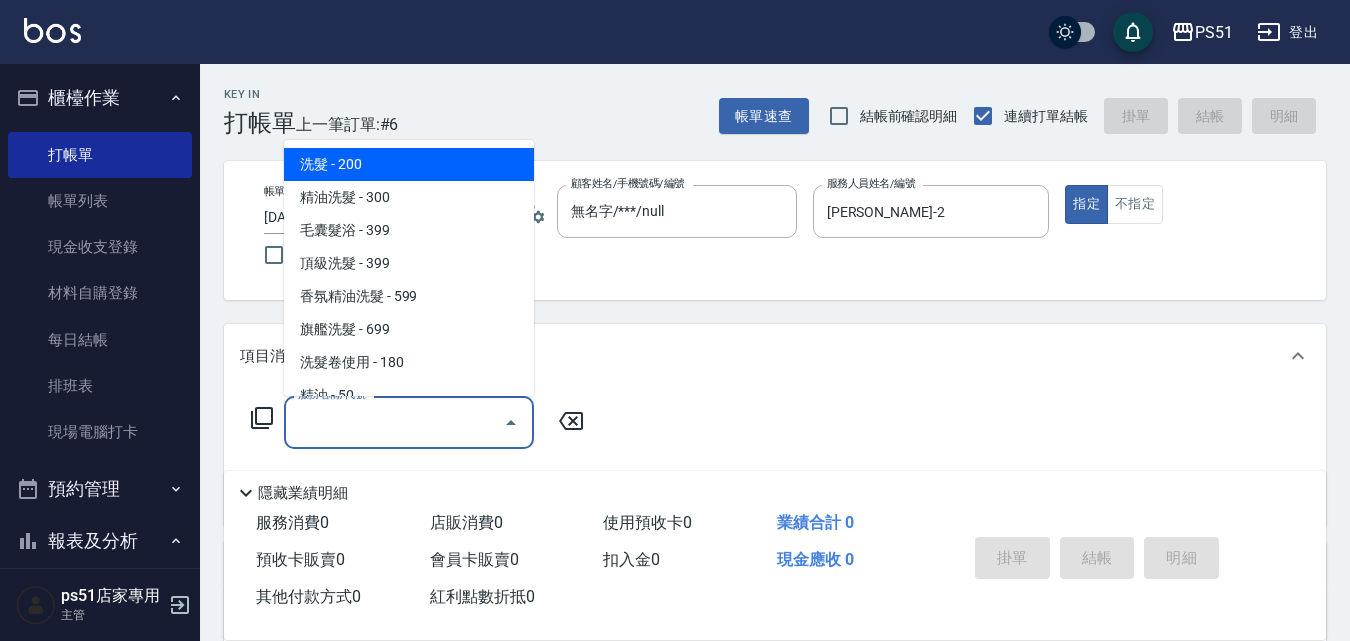 click on "服務名稱/代號" at bounding box center [394, 422] 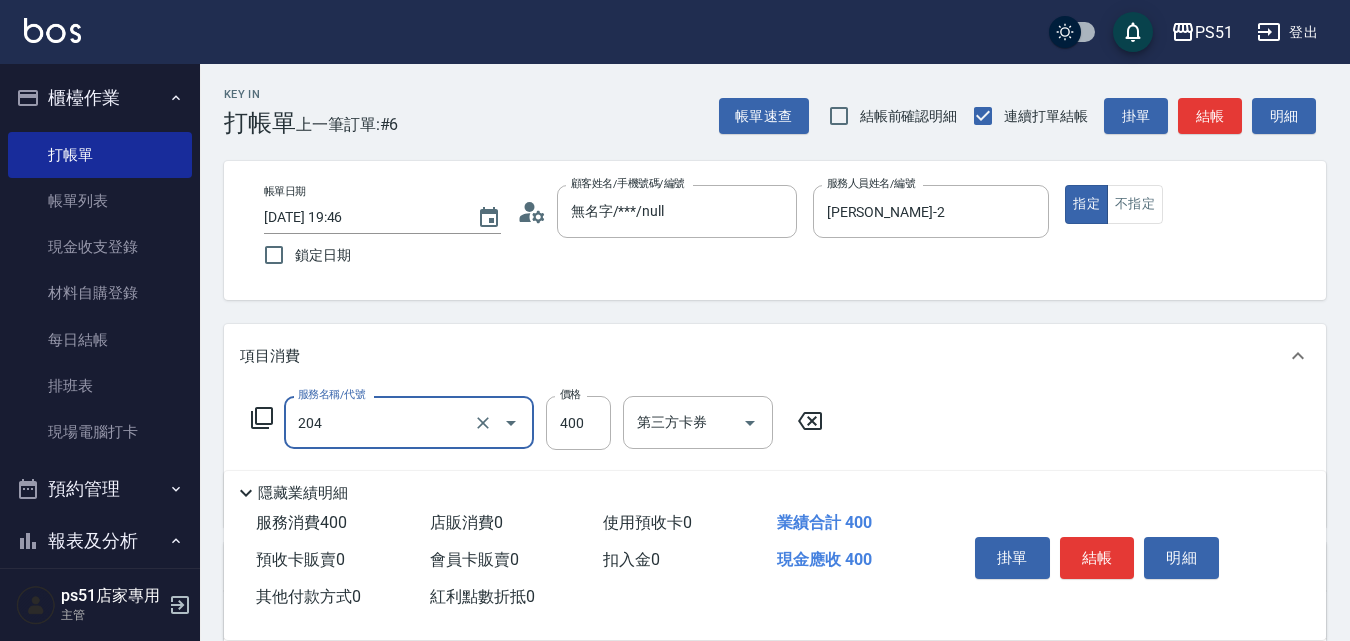 type on "B級洗+剪(204)" 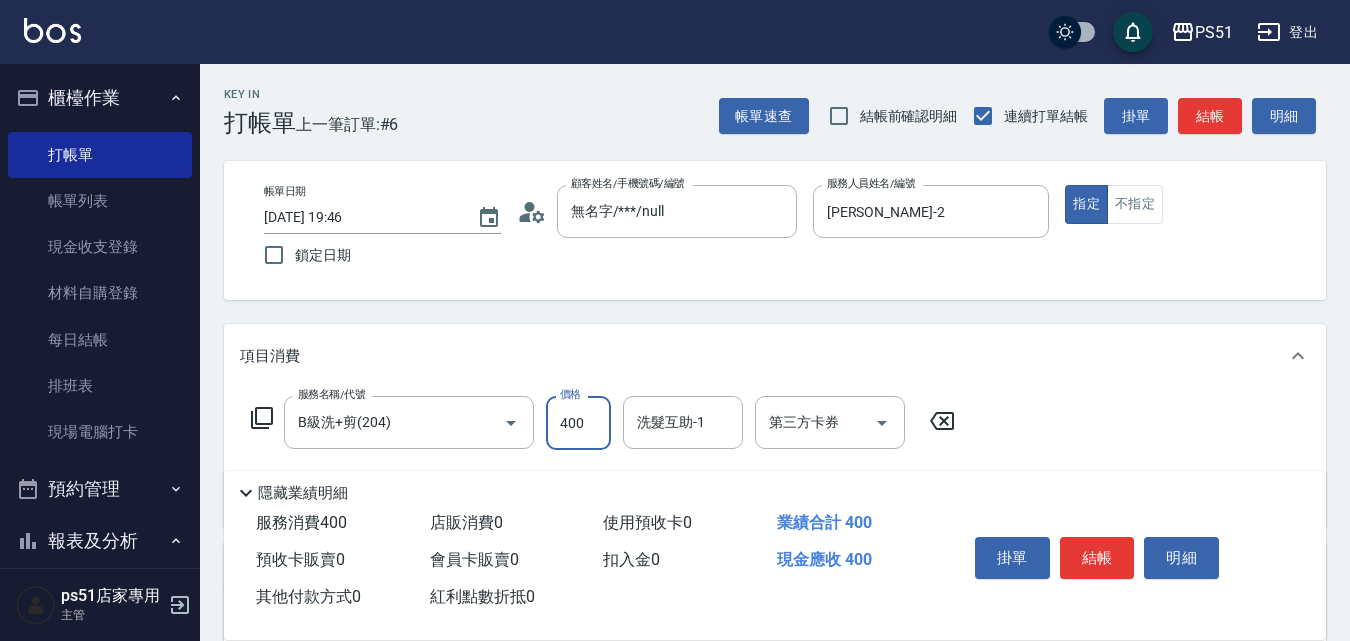 click 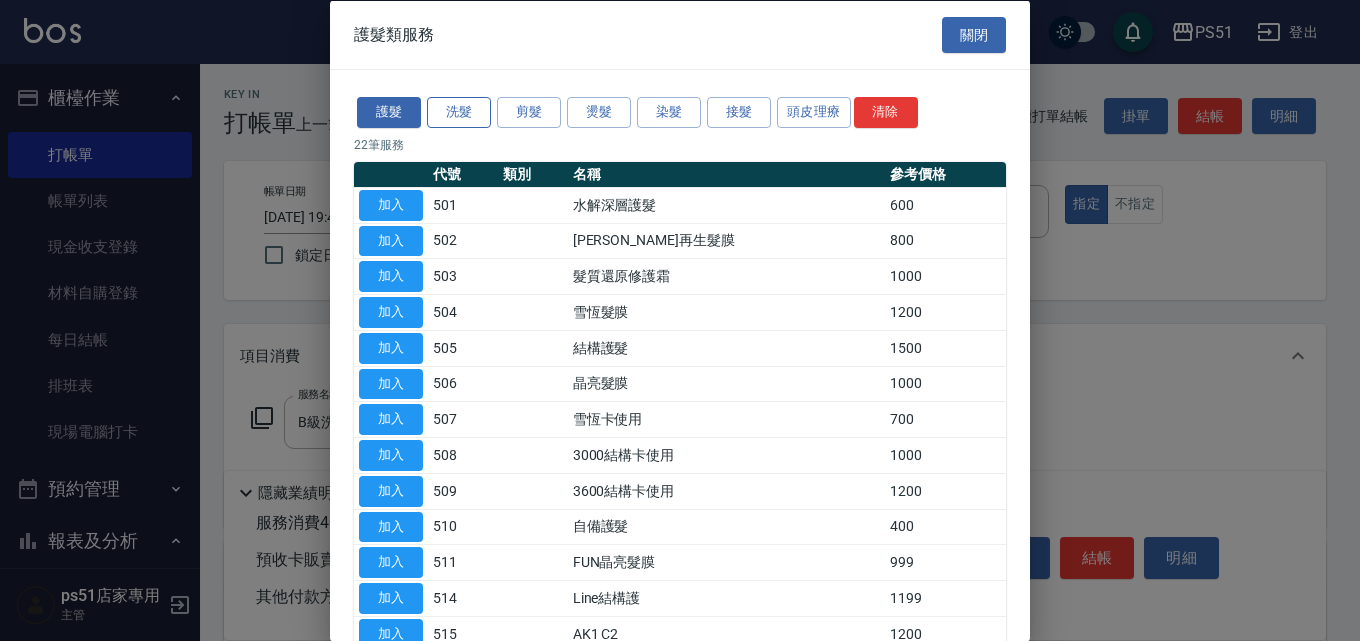 click on "洗髮" at bounding box center (459, 112) 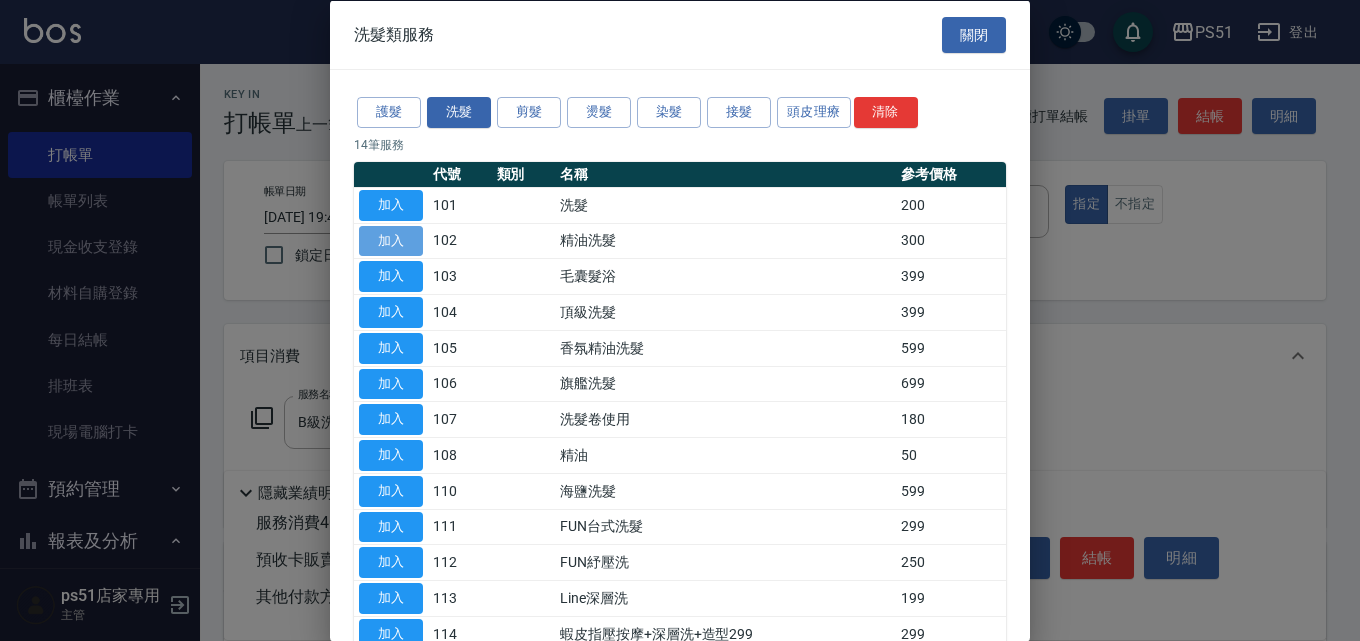 click on "加入" at bounding box center (391, 240) 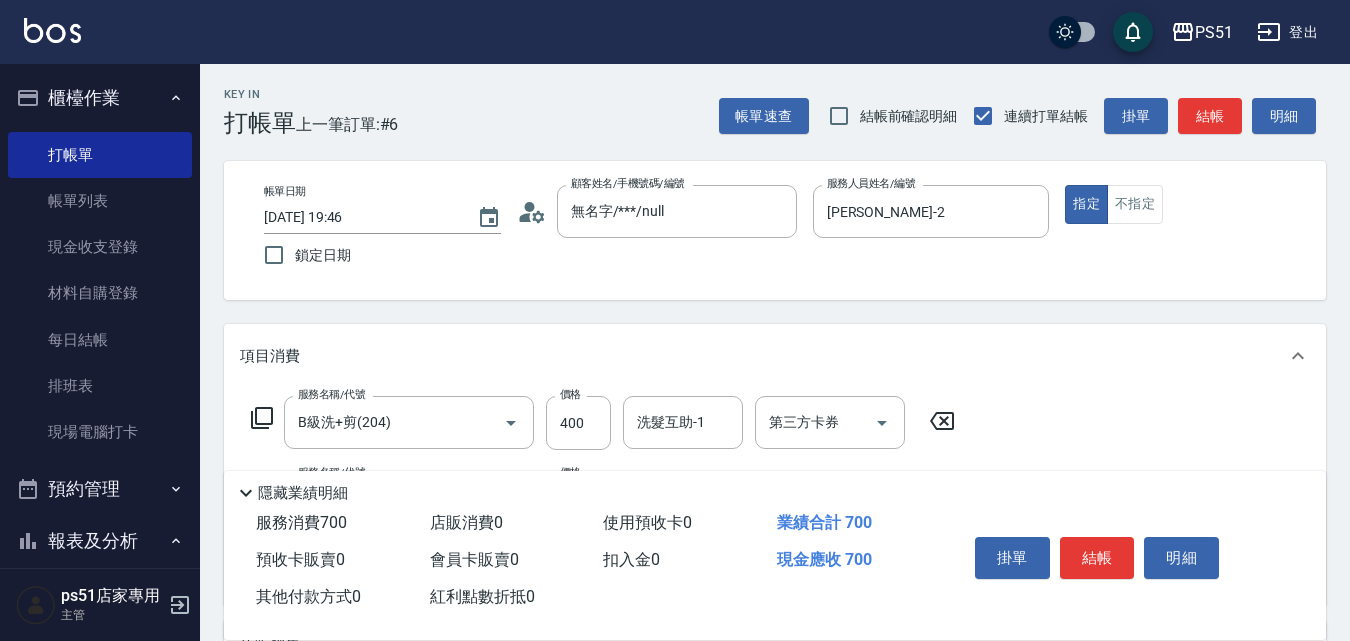 click 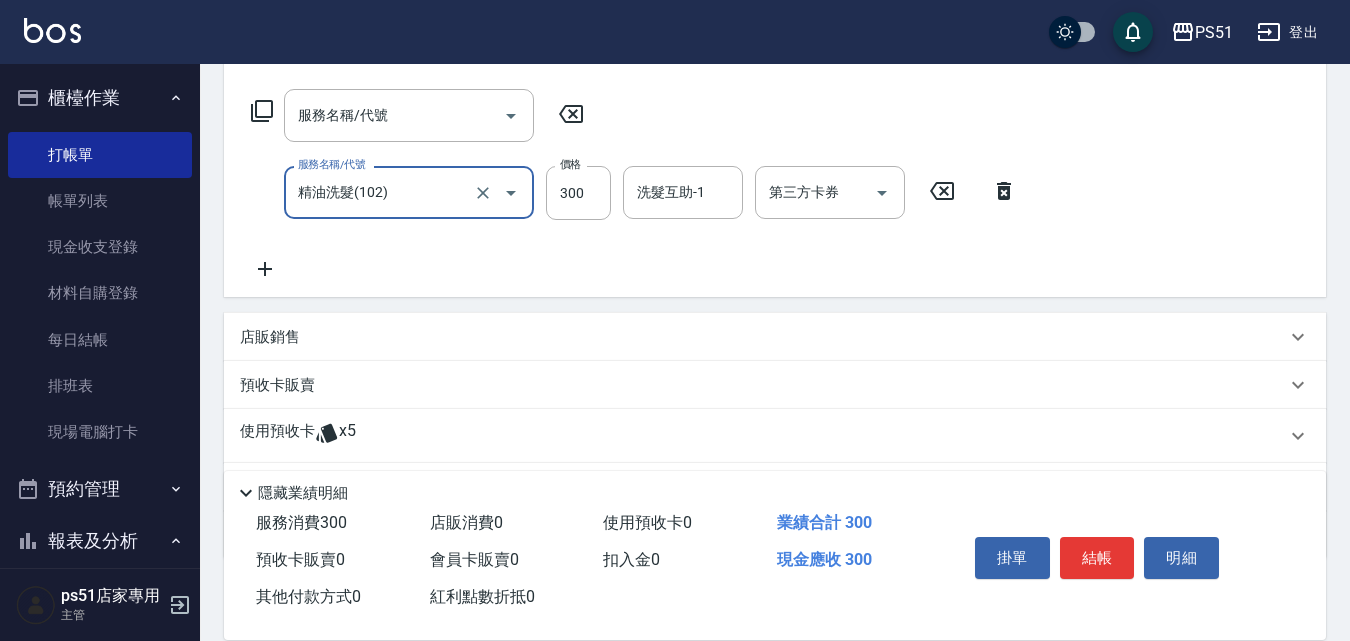 scroll, scrollTop: 312, scrollLeft: 0, axis: vertical 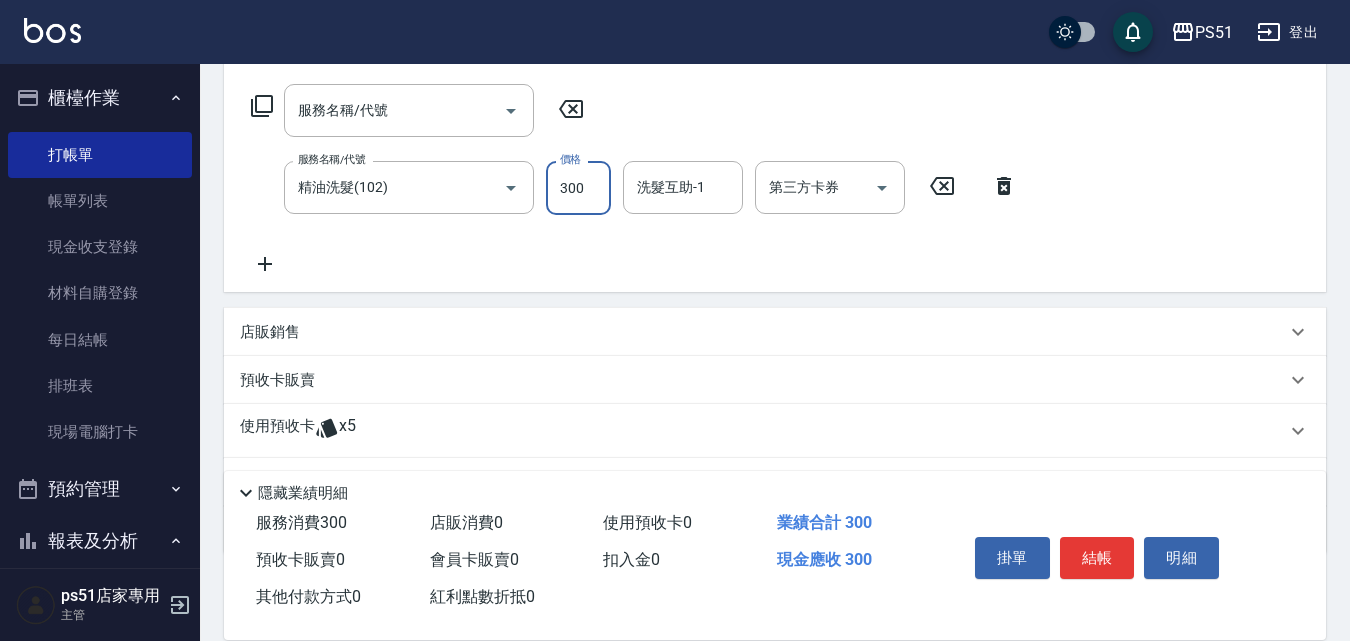 click on "300" at bounding box center (578, 188) 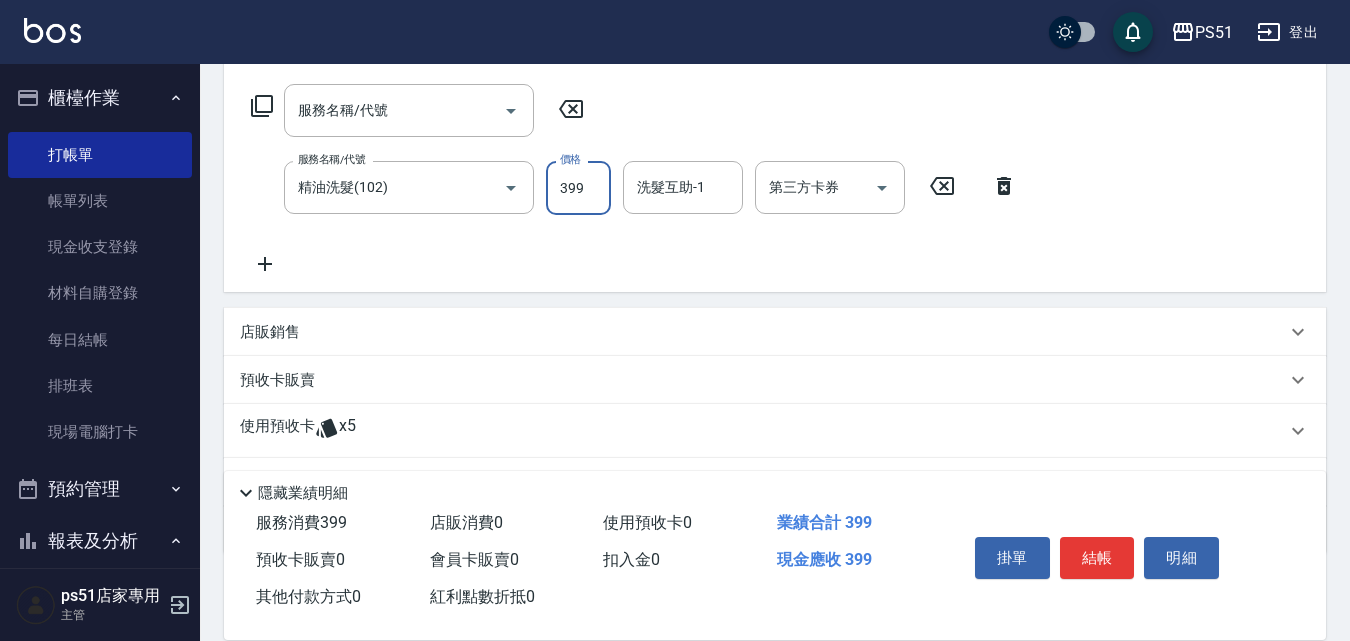 type on "399" 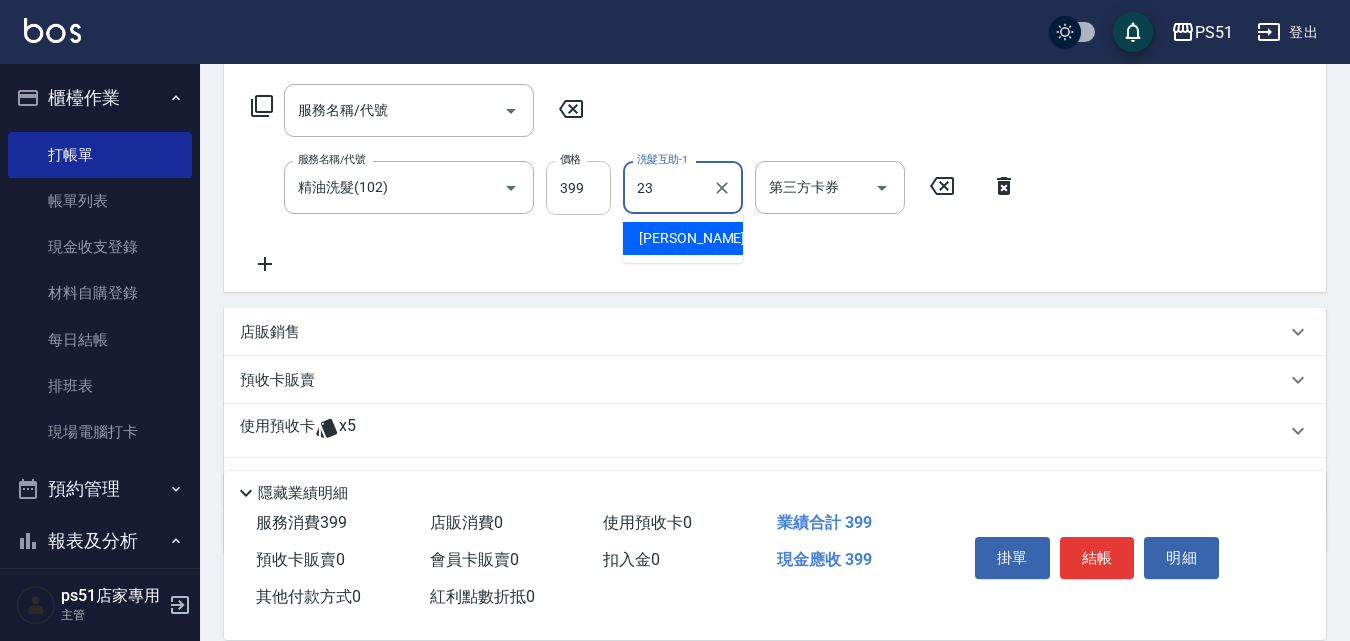 type on "[PERSON_NAME]-23" 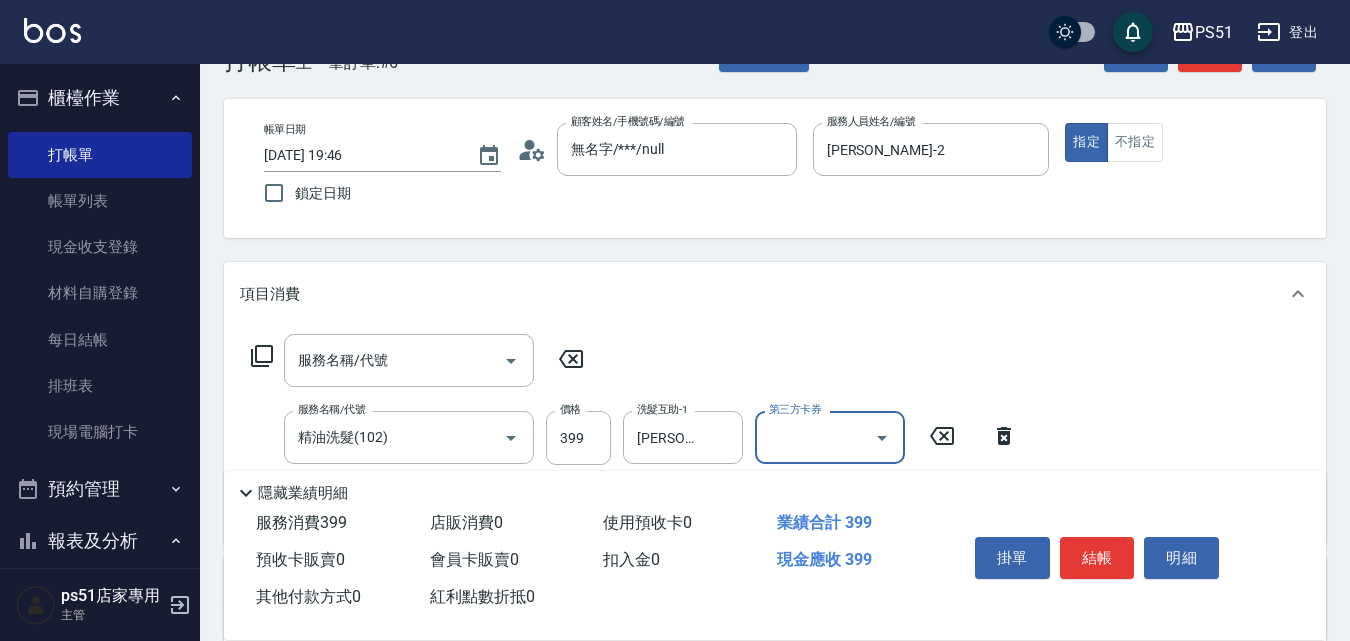 scroll, scrollTop: 0, scrollLeft: 0, axis: both 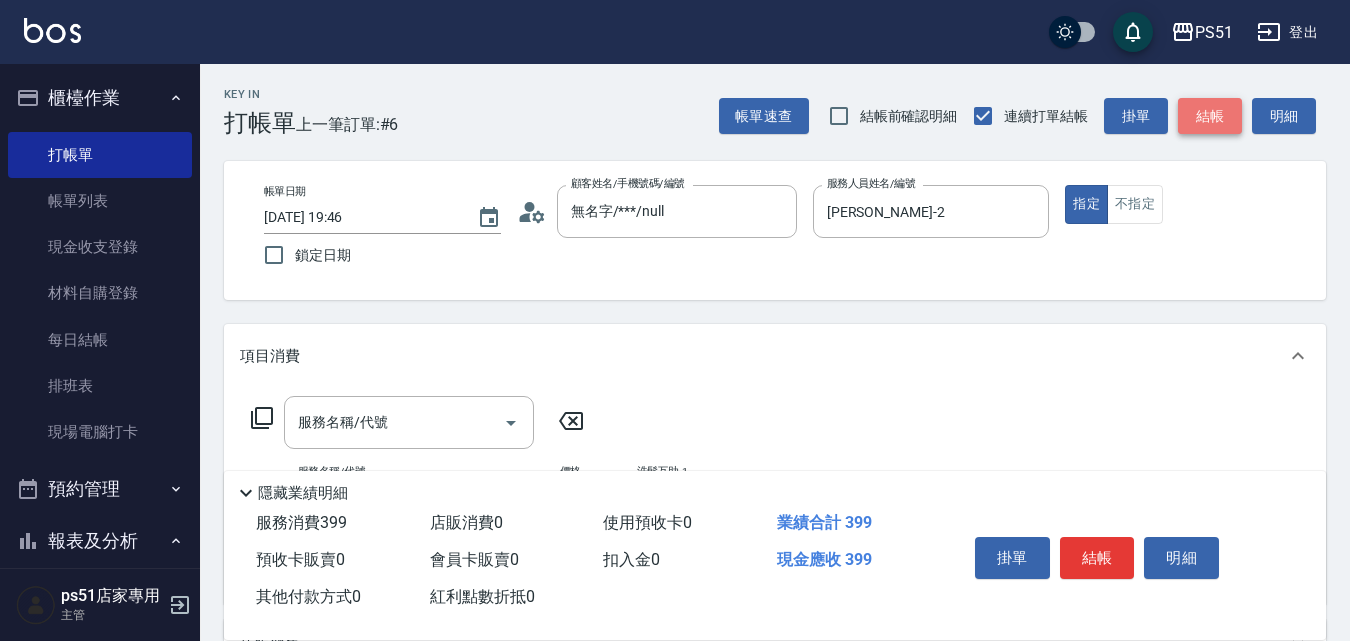 click on "結帳" at bounding box center (1210, 116) 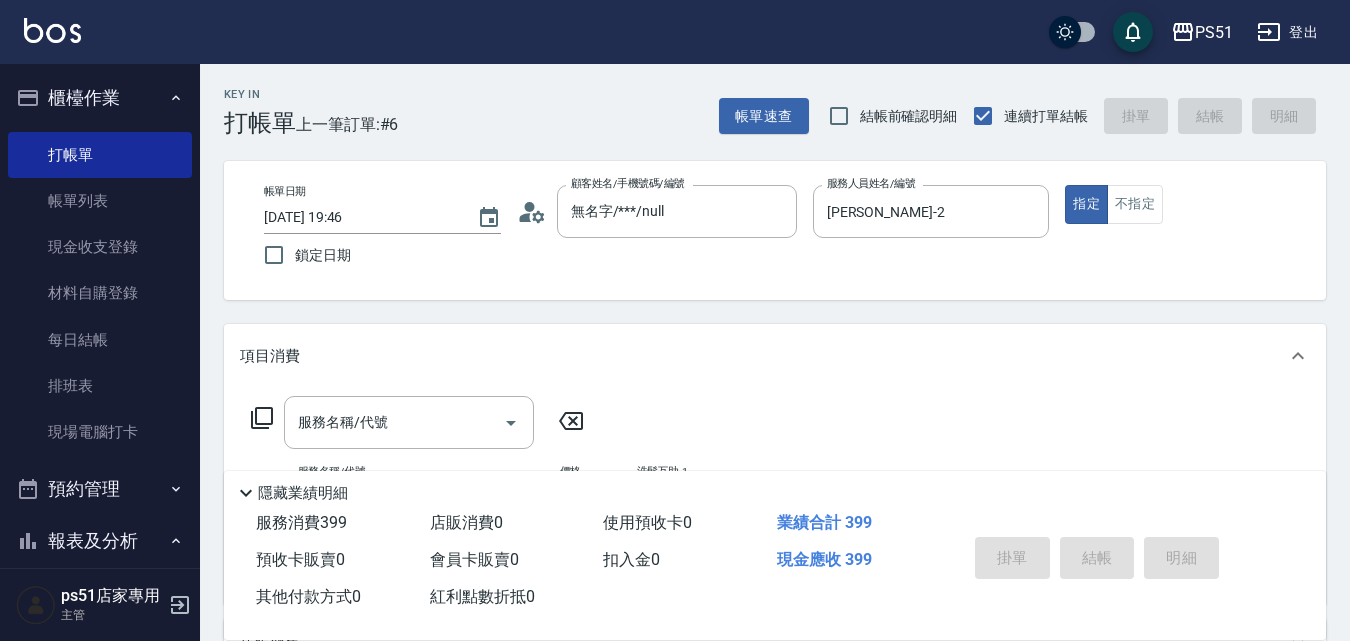 type on "[DATE] 19:47" 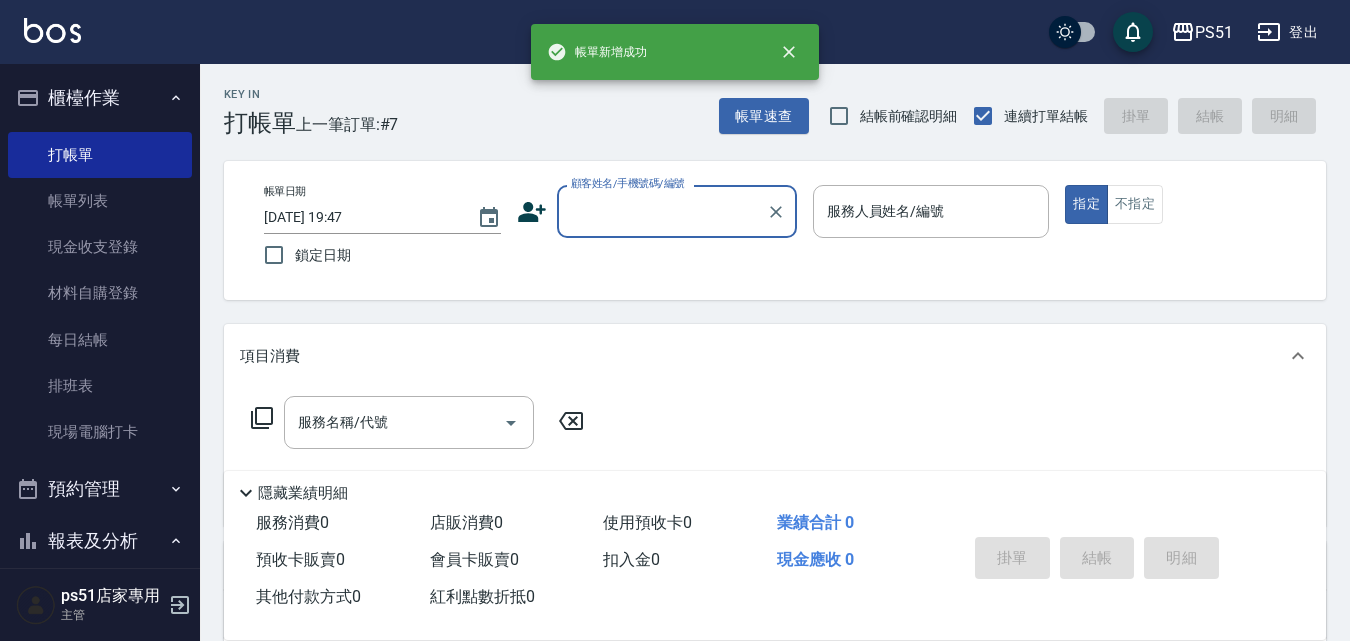 click on "顧客姓名/手機號碼/編號" at bounding box center [662, 211] 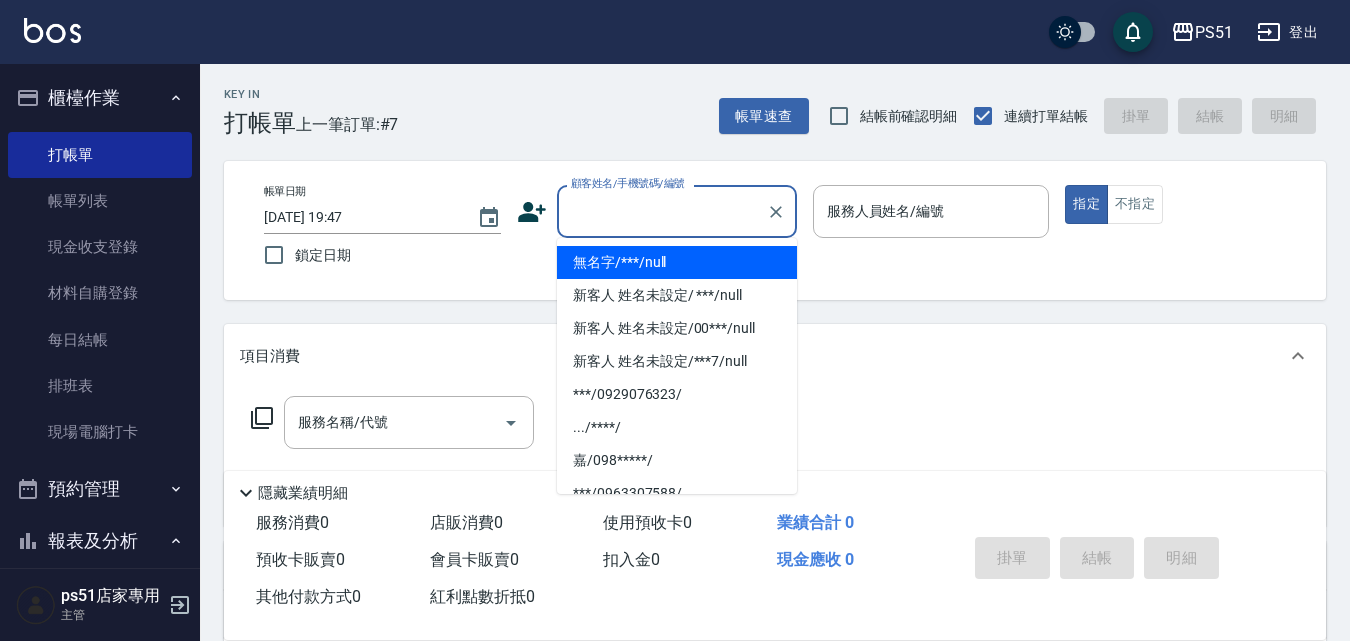 click on "無名字/***/null" at bounding box center [677, 262] 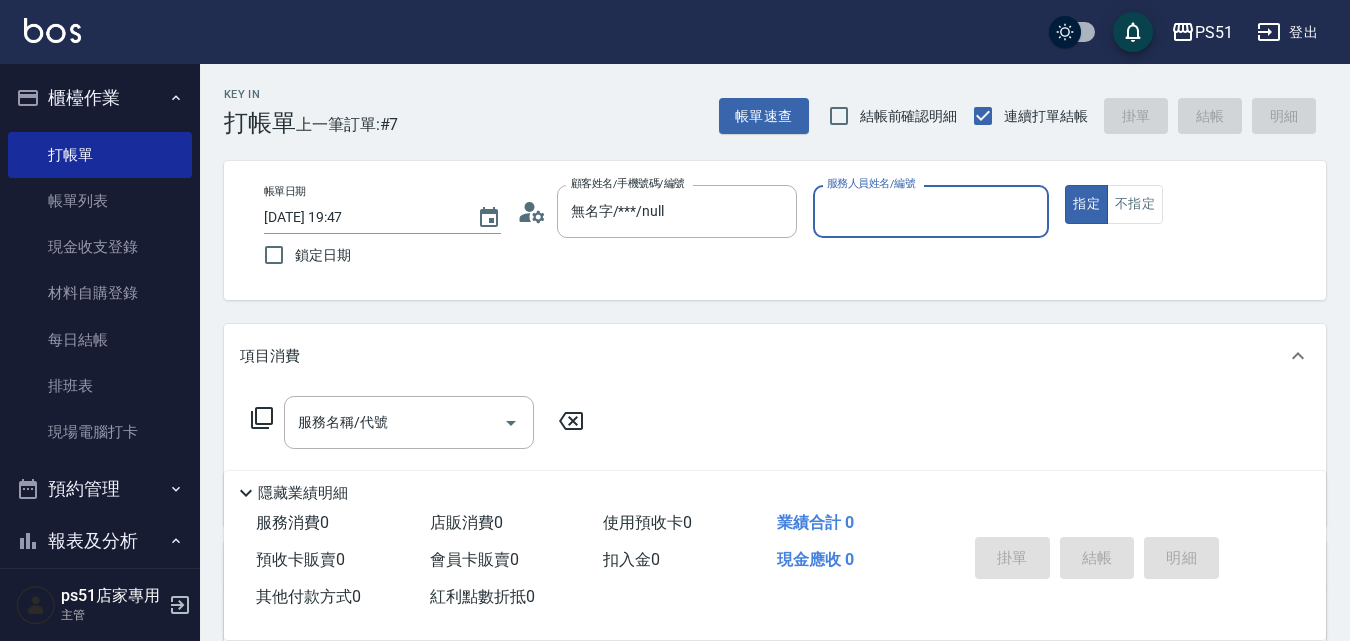 click on "服務人員姓名/編號" at bounding box center (931, 211) 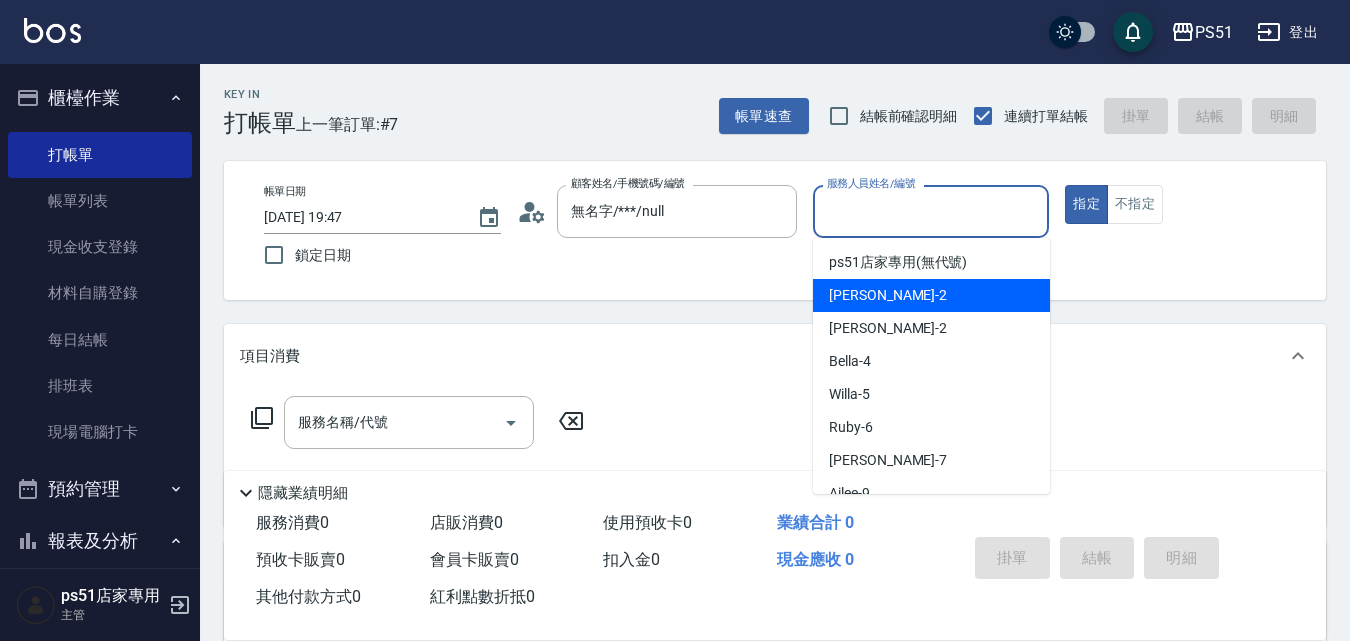click on "[PERSON_NAME] -2" at bounding box center [888, 295] 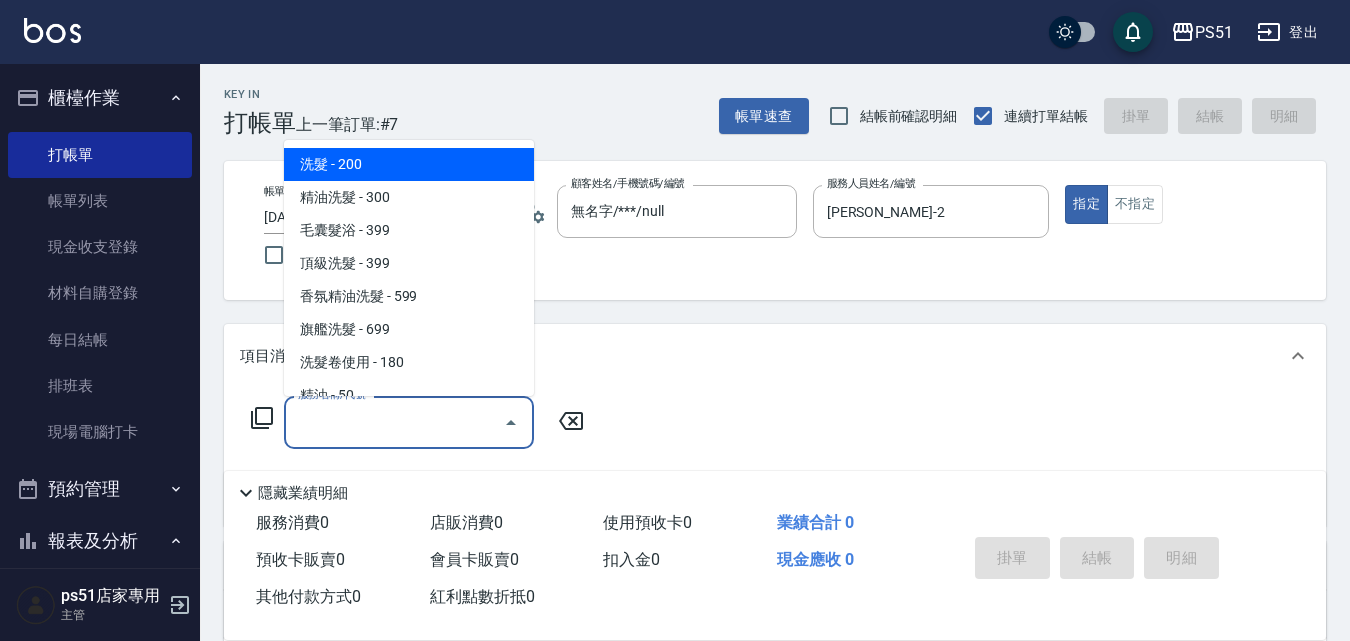 click on "服務名稱/代號" at bounding box center [394, 422] 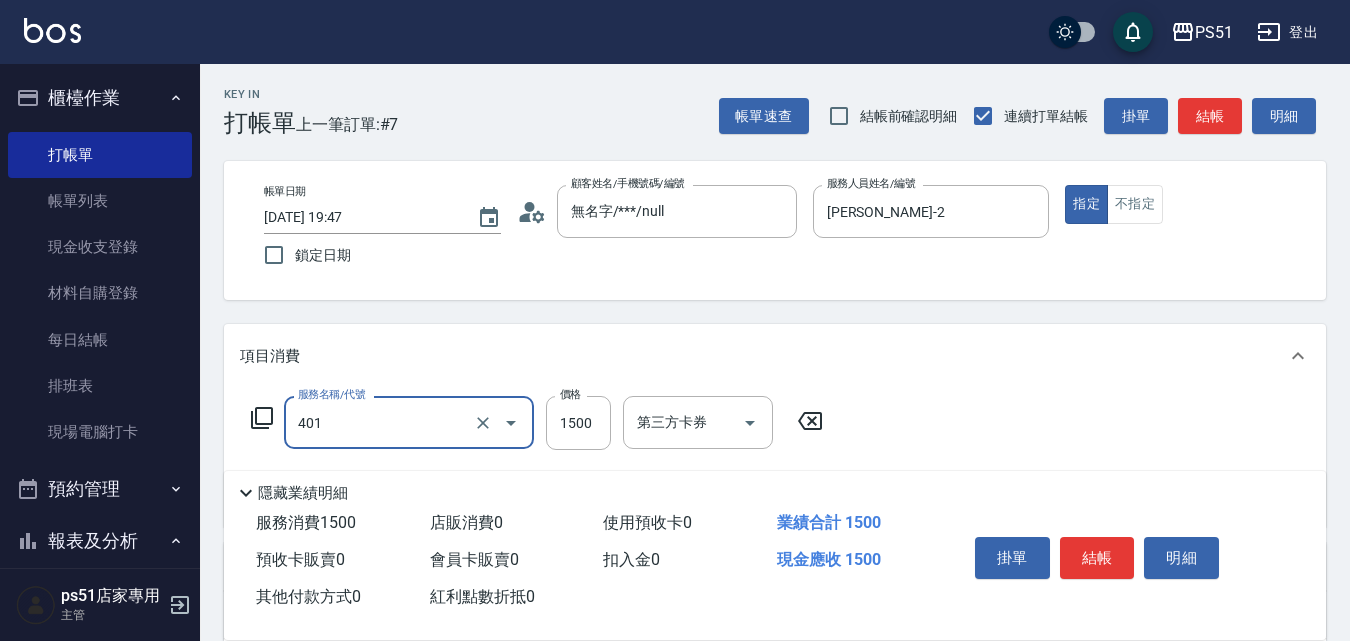 type on "基本染髮(401)" 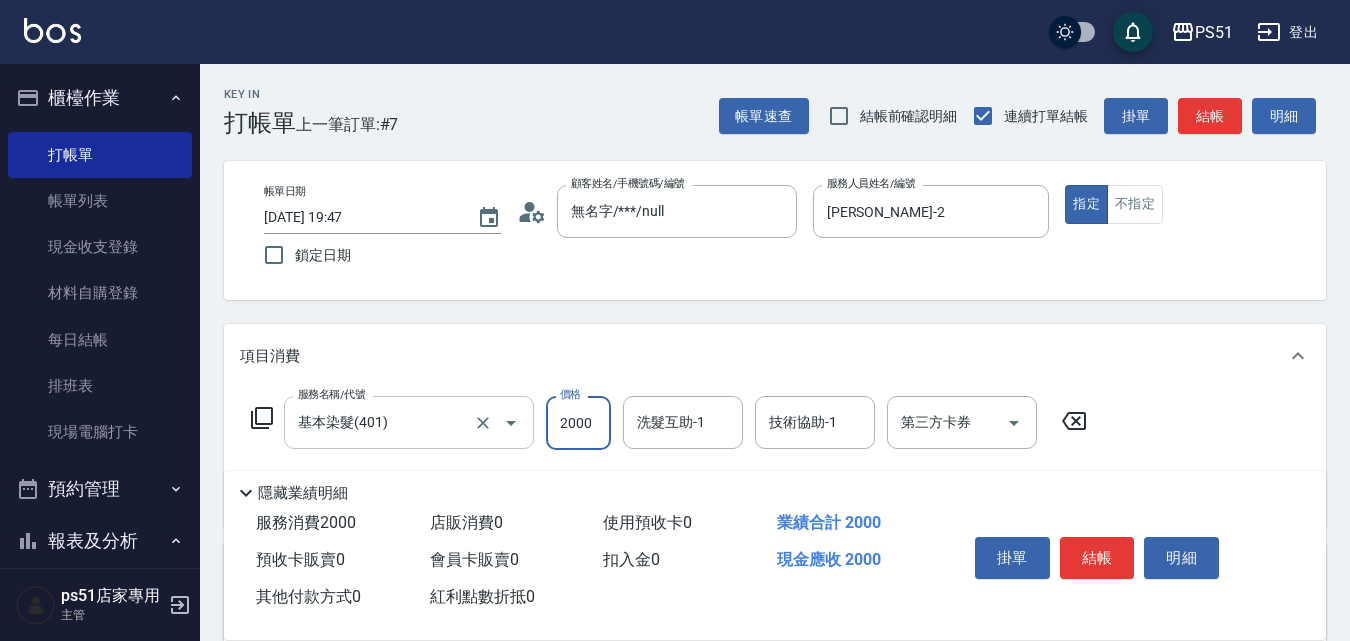 type on "2000" 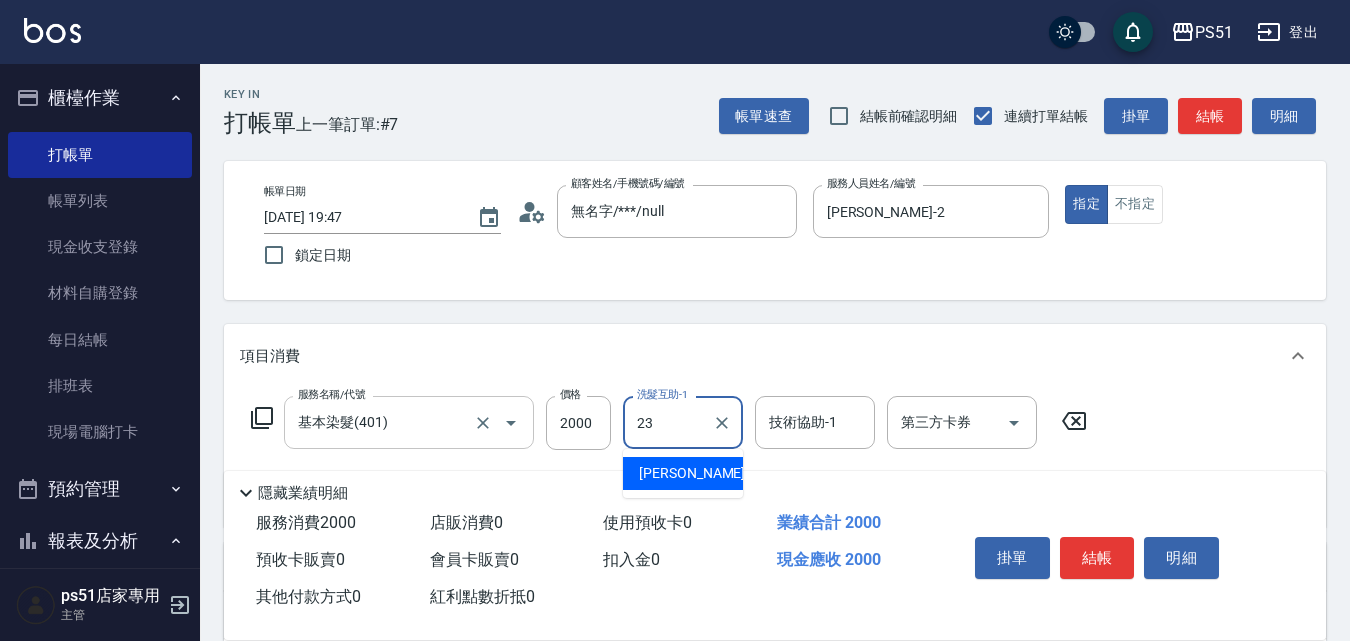 type on "[PERSON_NAME]-23" 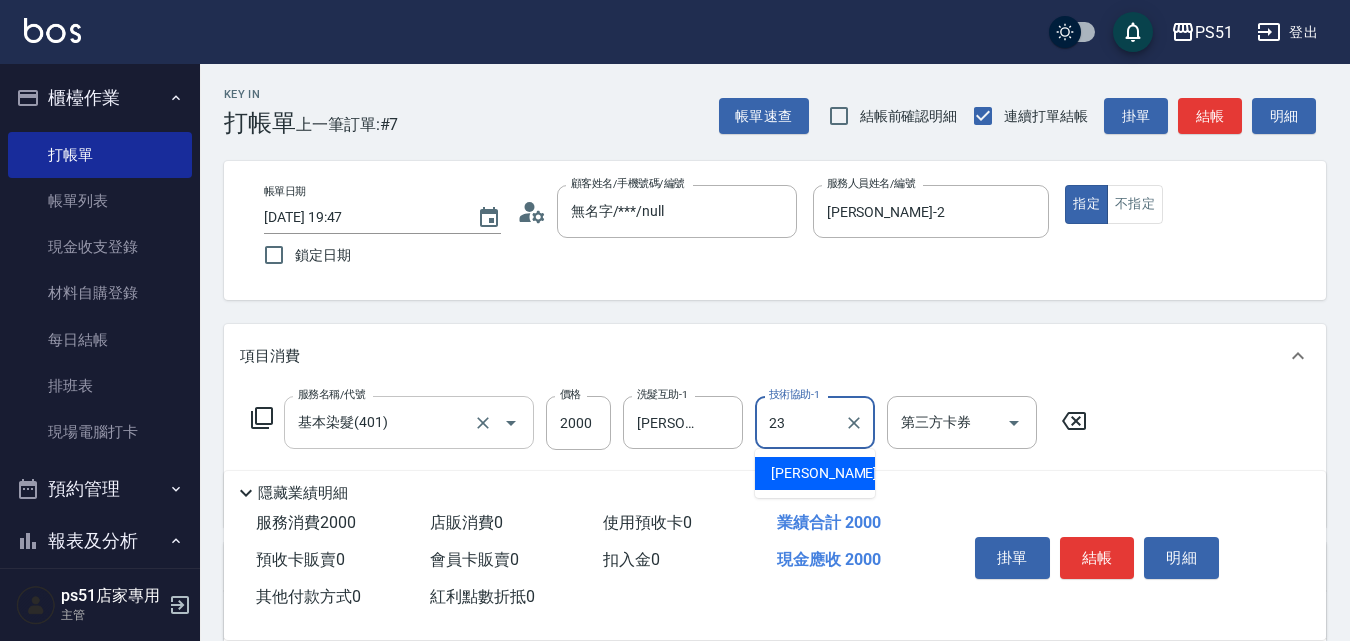 type on "[PERSON_NAME]-23" 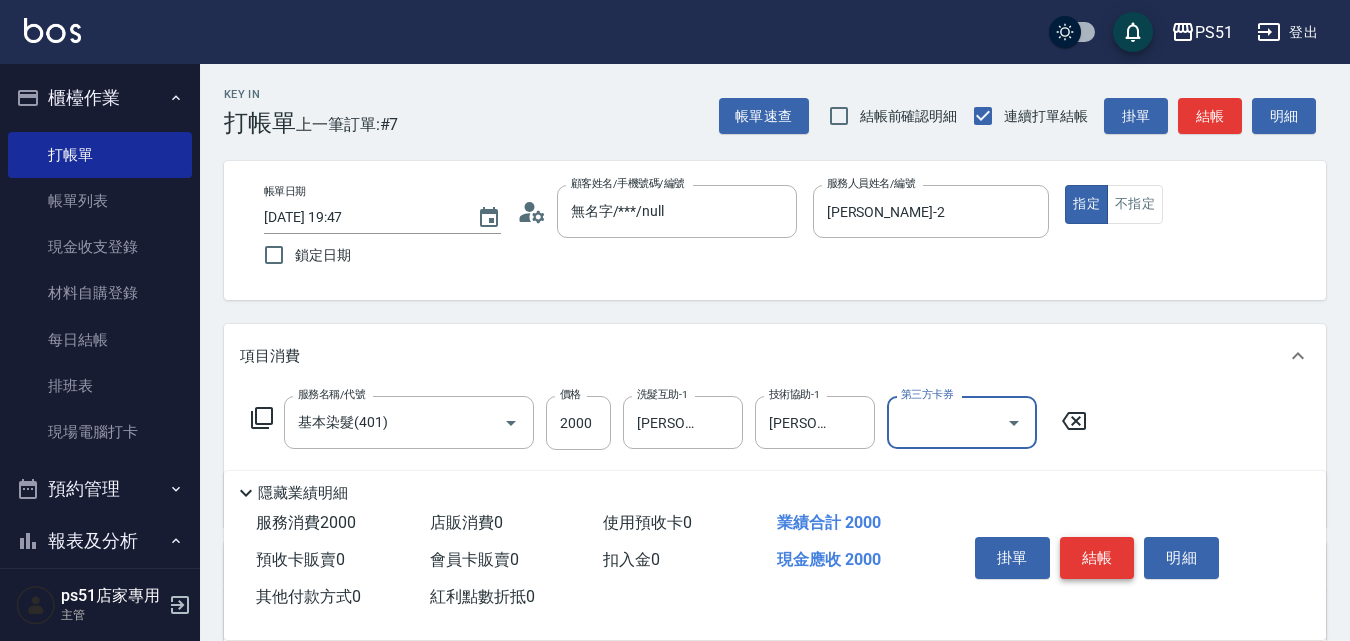 click on "結帳" at bounding box center [1097, 558] 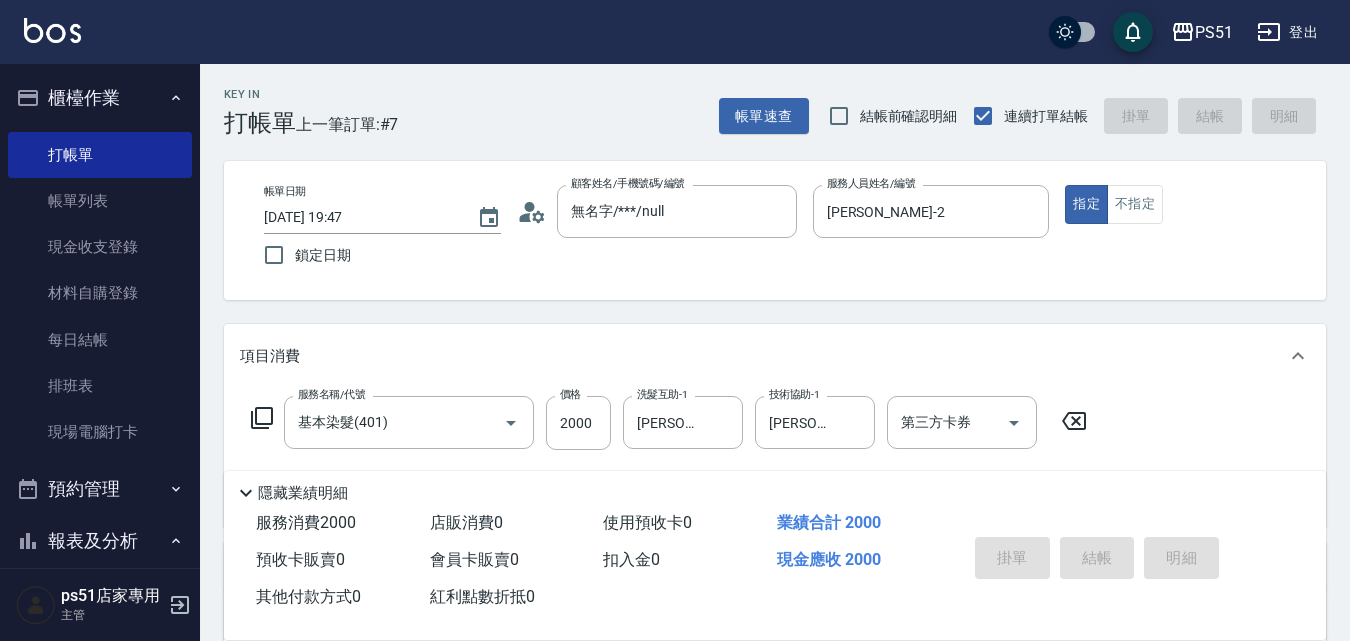 type 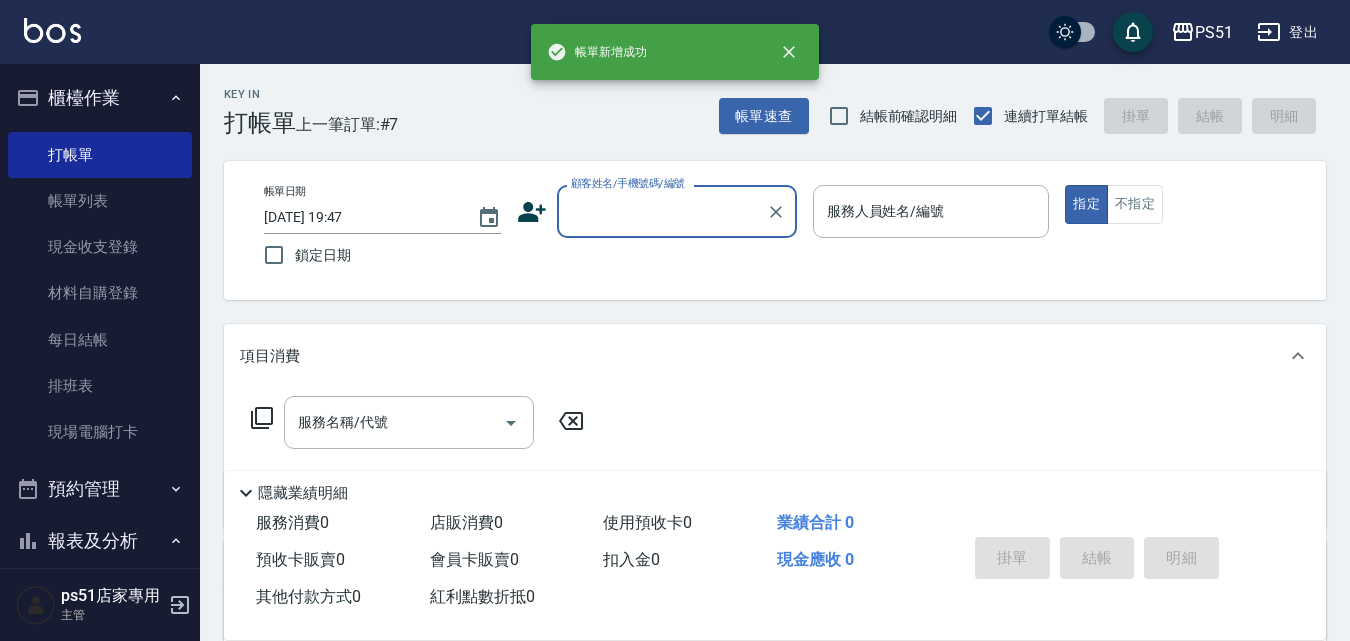 click on "顧客姓名/手機號碼/編號" at bounding box center [662, 211] 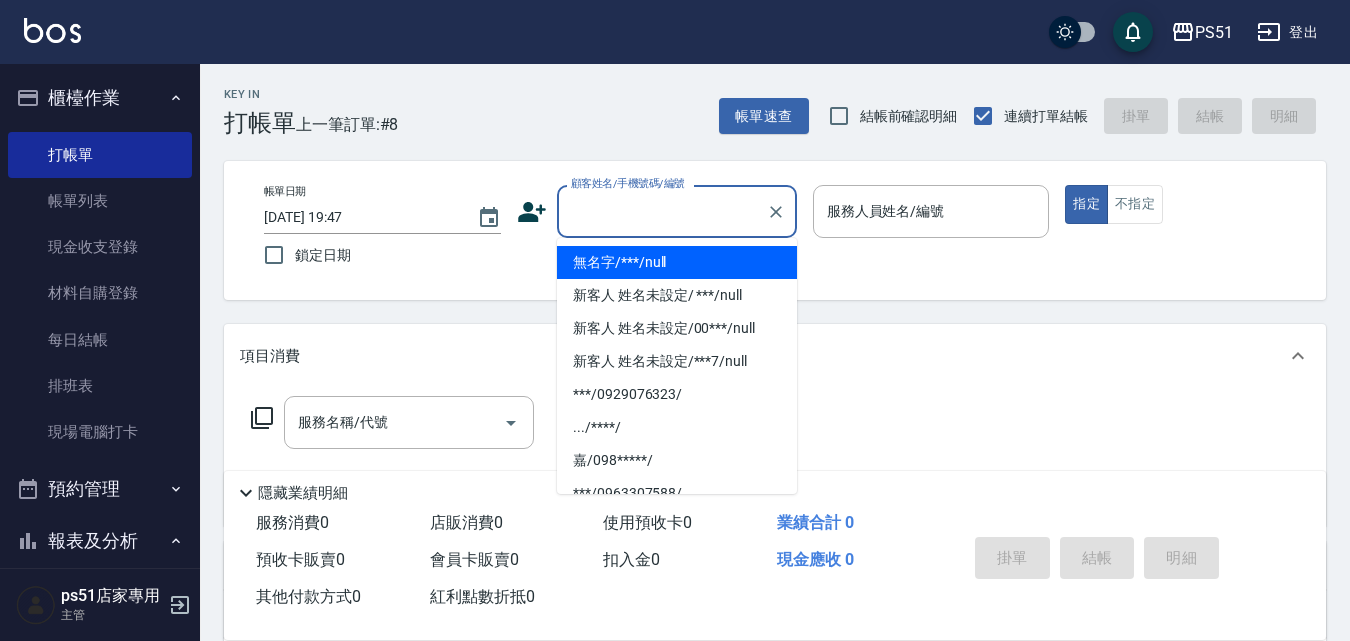 click on "無名字/***/null" at bounding box center (677, 262) 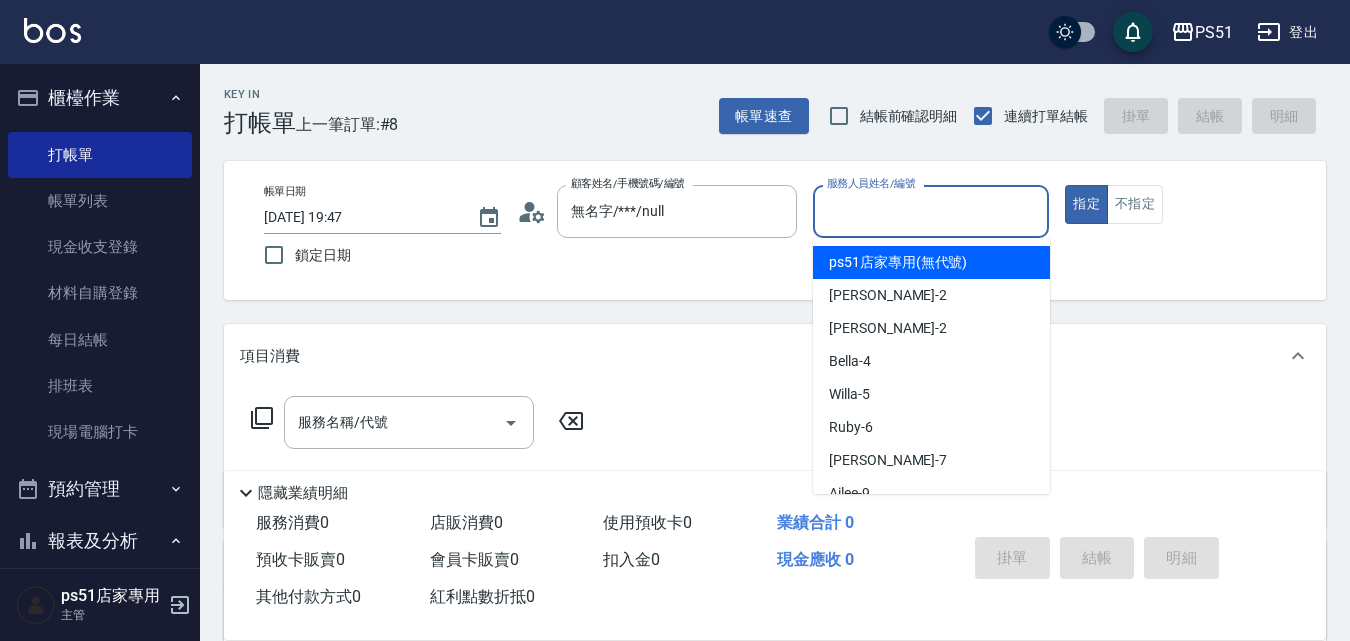 click on "服務人員姓名/編號" at bounding box center (931, 211) 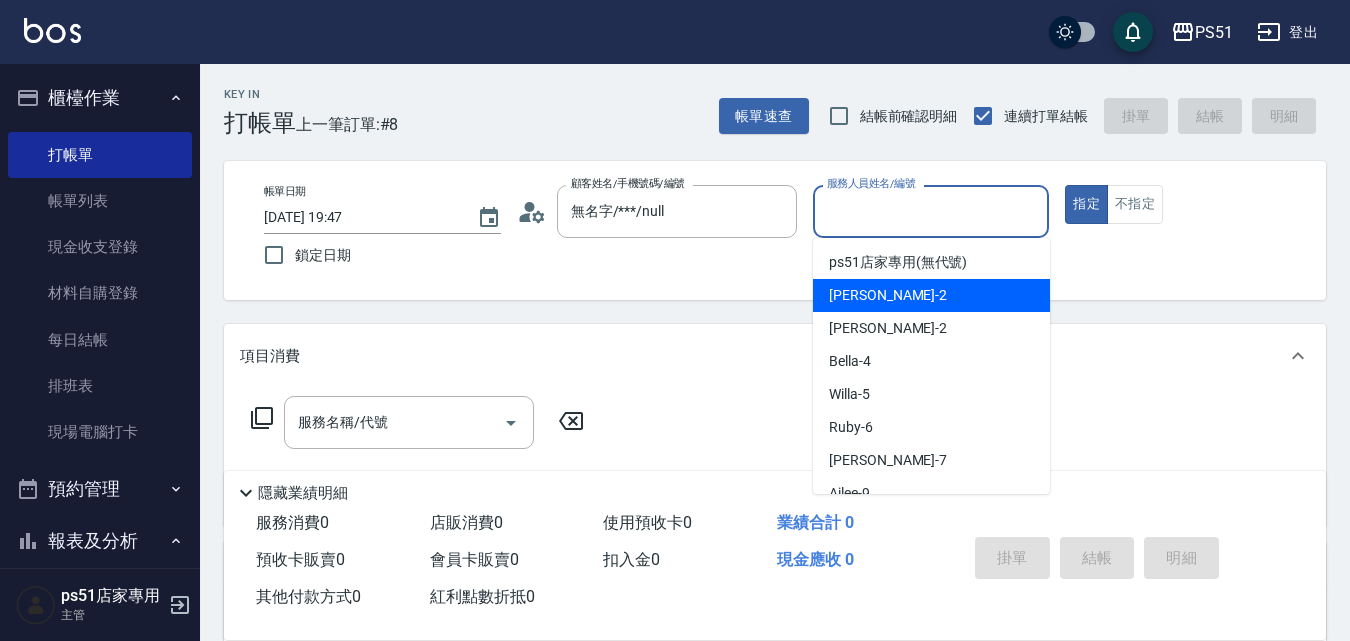 click on "[PERSON_NAME] -2" at bounding box center (888, 295) 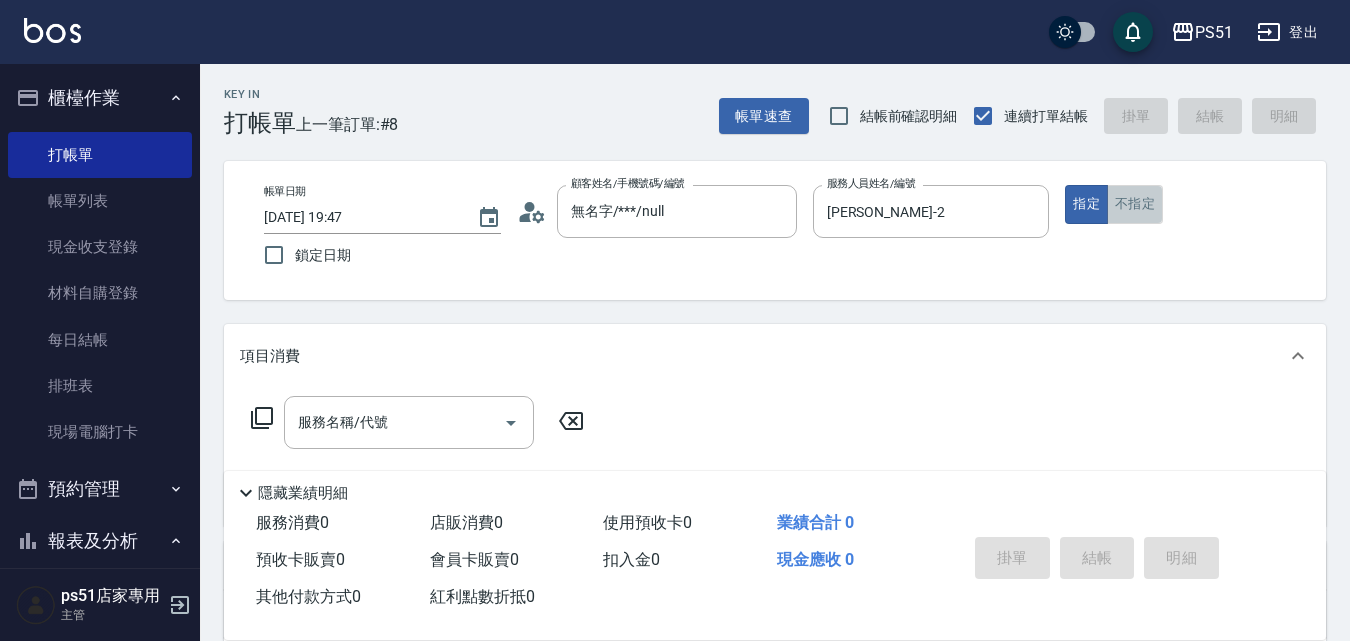 click on "不指定" at bounding box center (1135, 204) 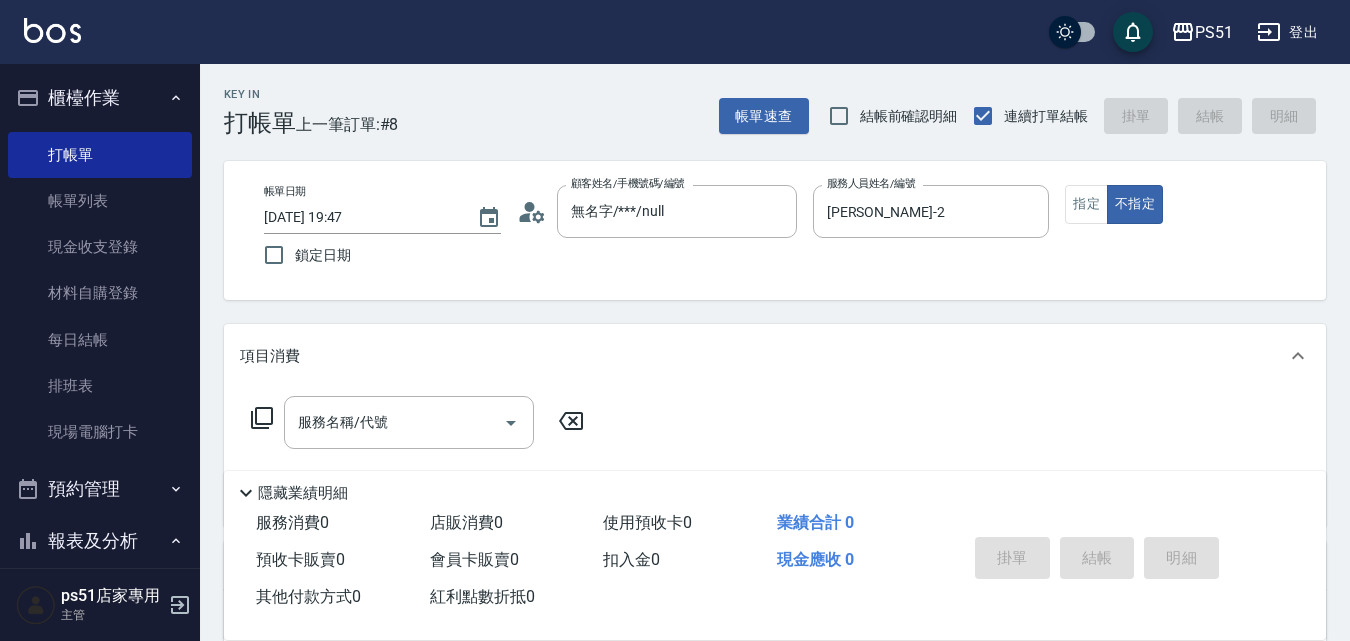 click 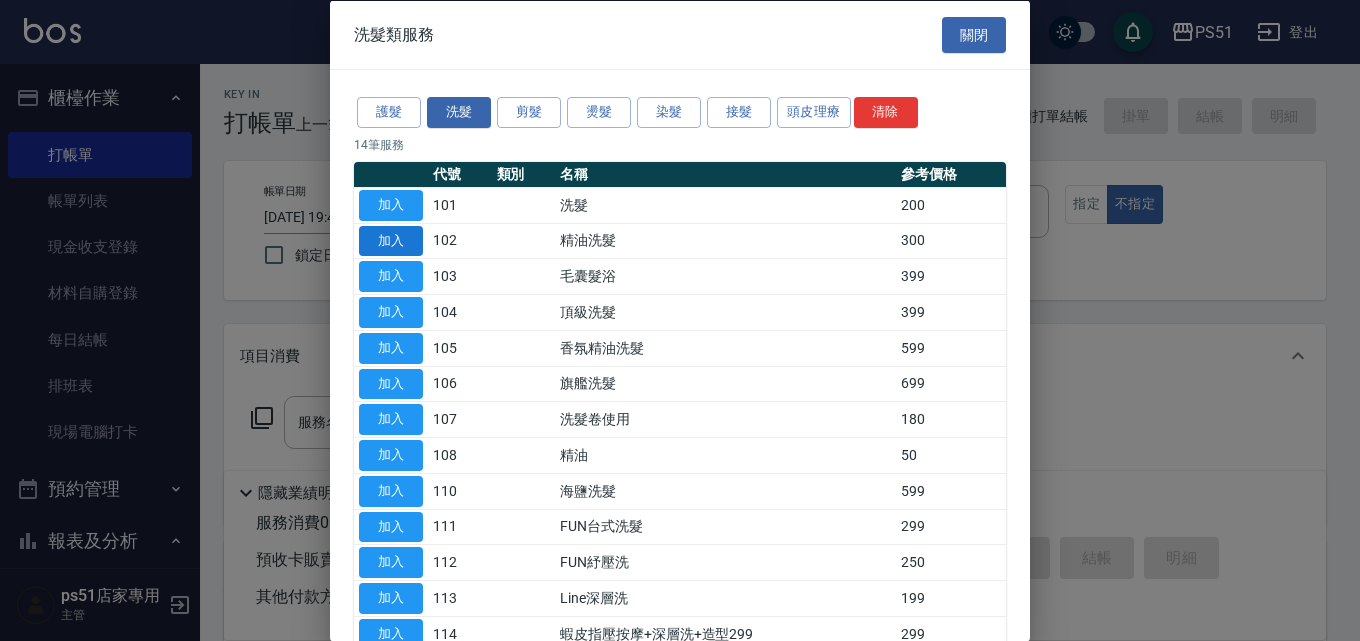 click on "加入" at bounding box center (391, 240) 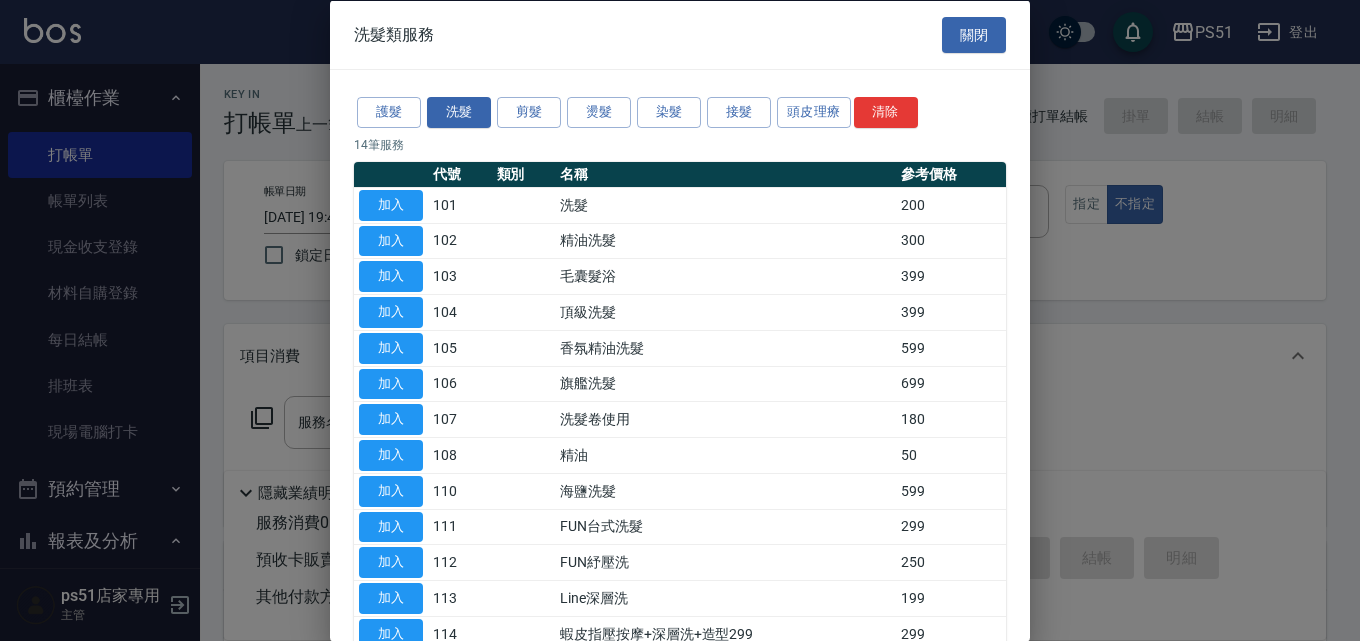 type on "精油洗髮(102)" 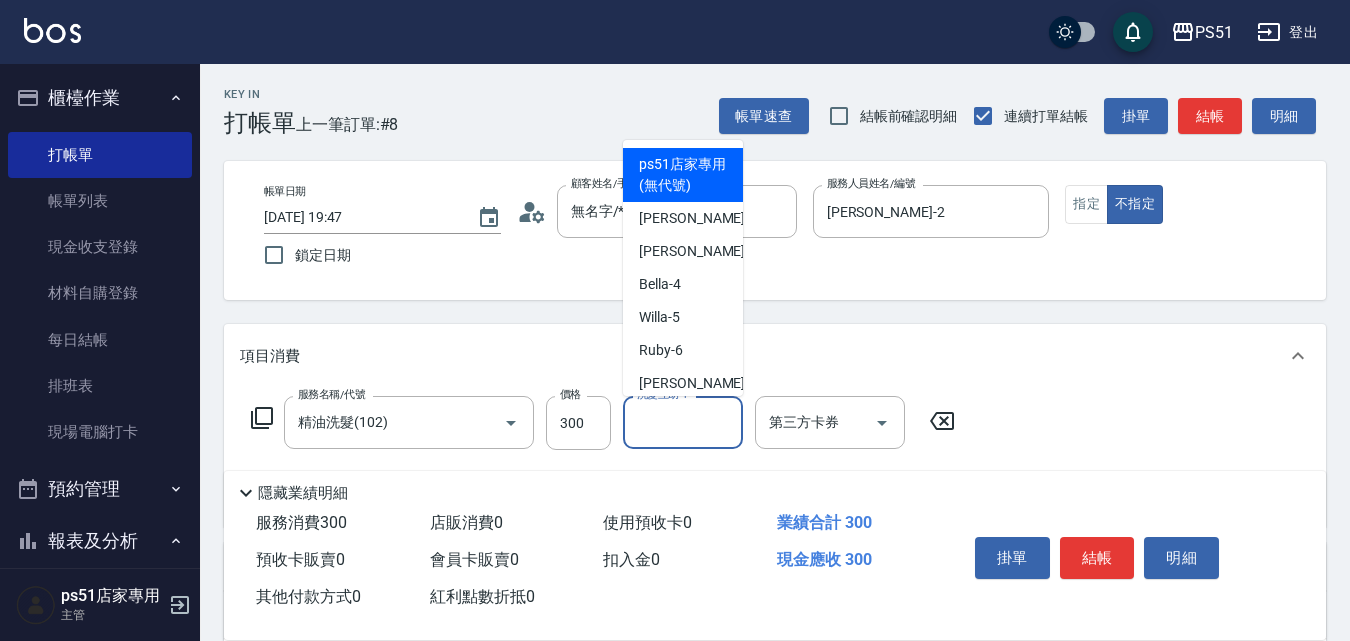 click on "洗髮互助-1" at bounding box center [683, 422] 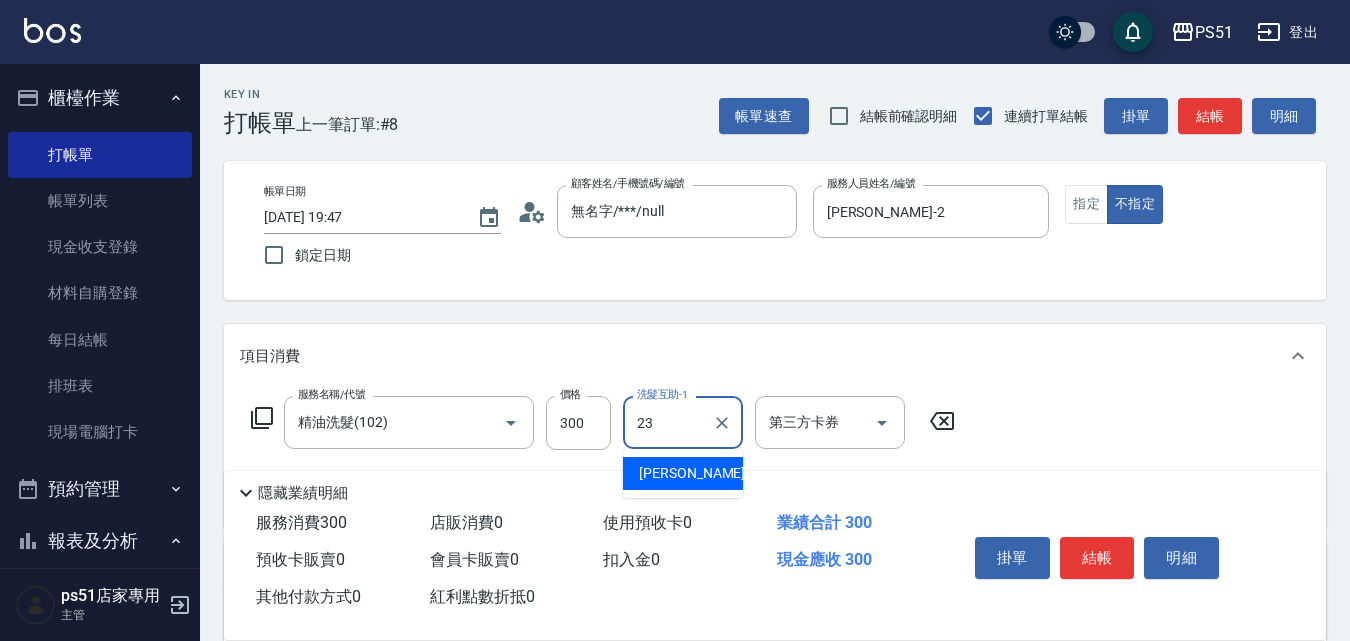 type on "[PERSON_NAME]-23" 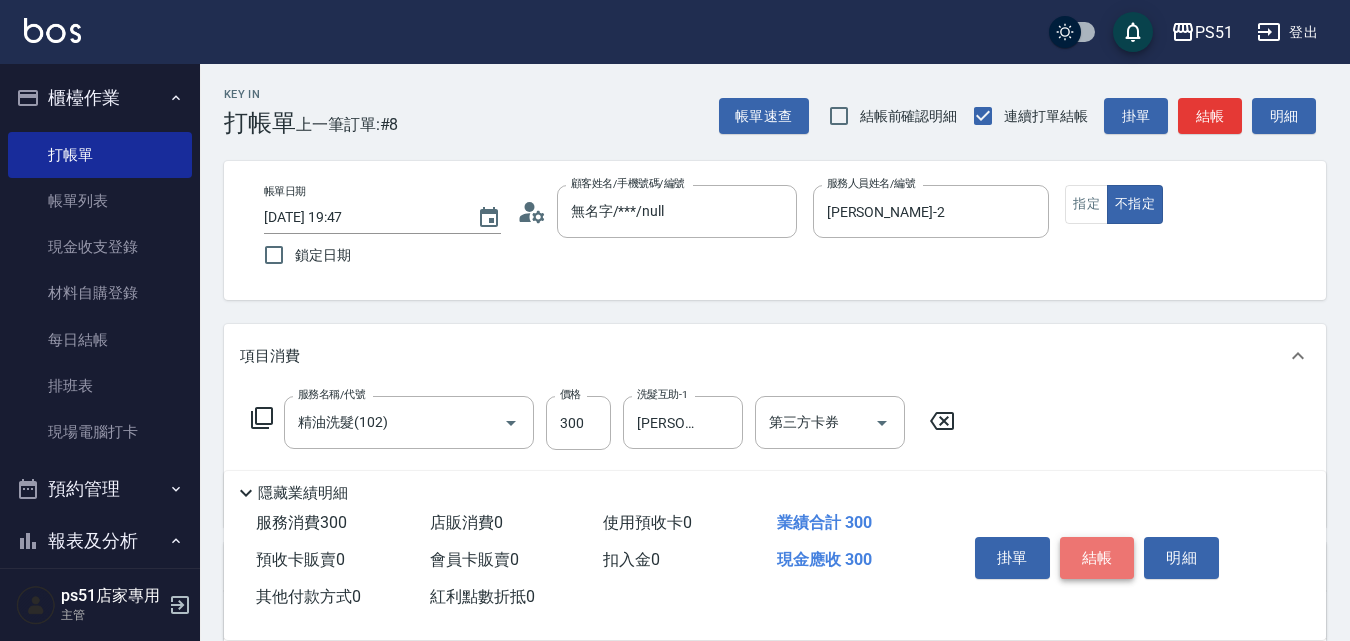 click on "結帳" at bounding box center [1097, 558] 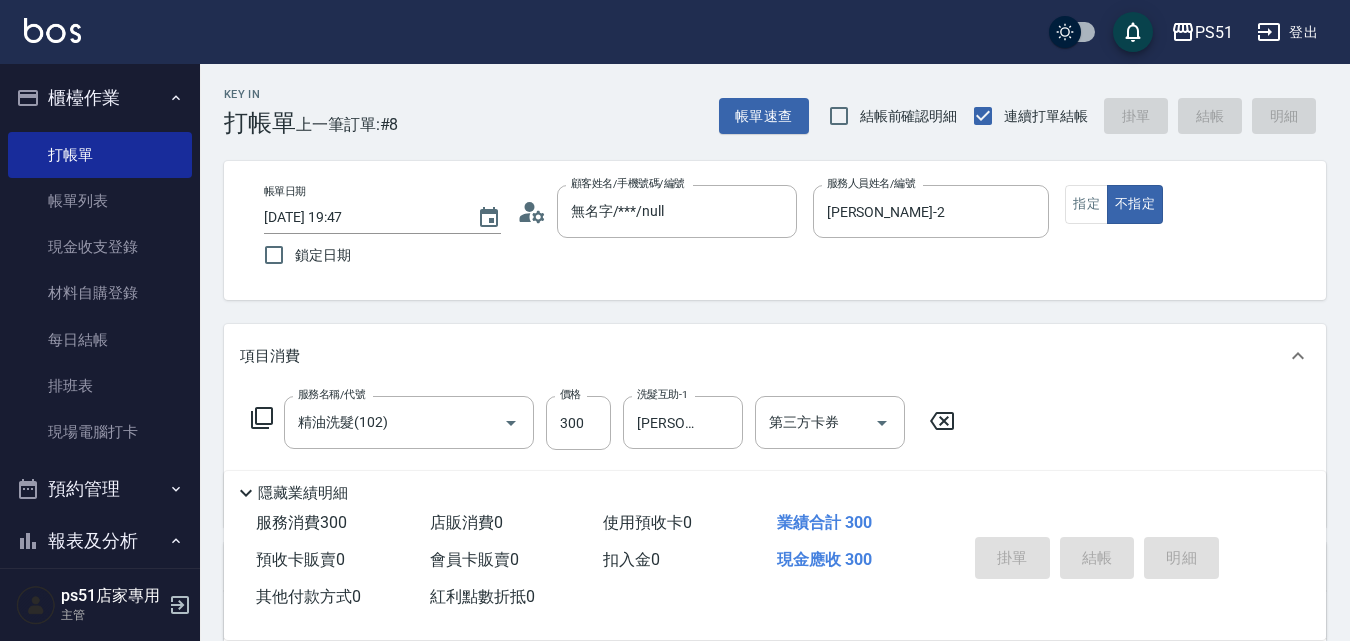 type 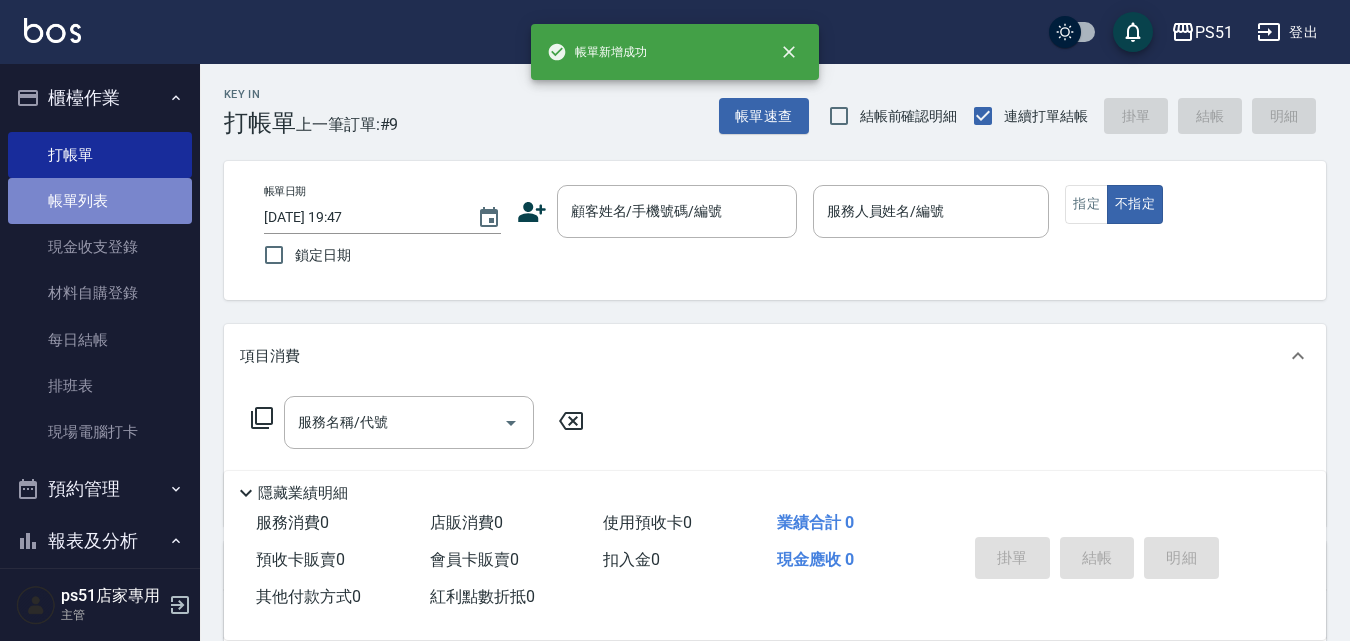 click on "帳單列表" at bounding box center [100, 201] 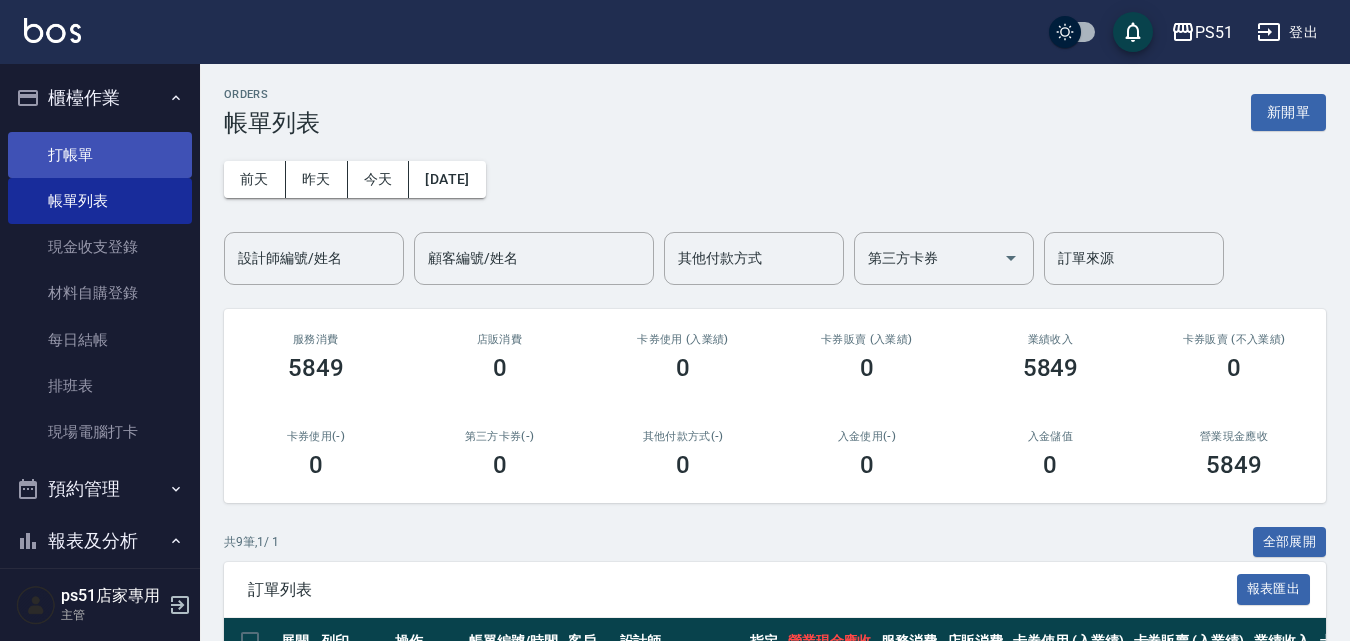 click on "打帳單" at bounding box center [100, 155] 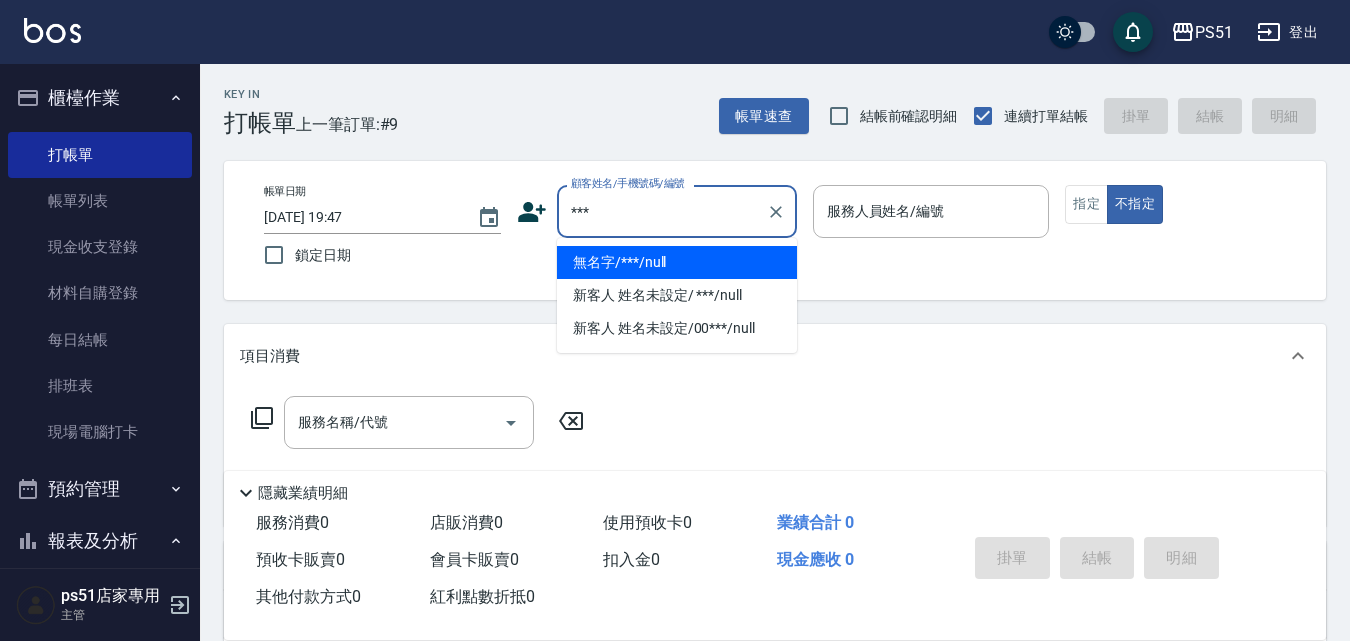 type on "無名字/***/null" 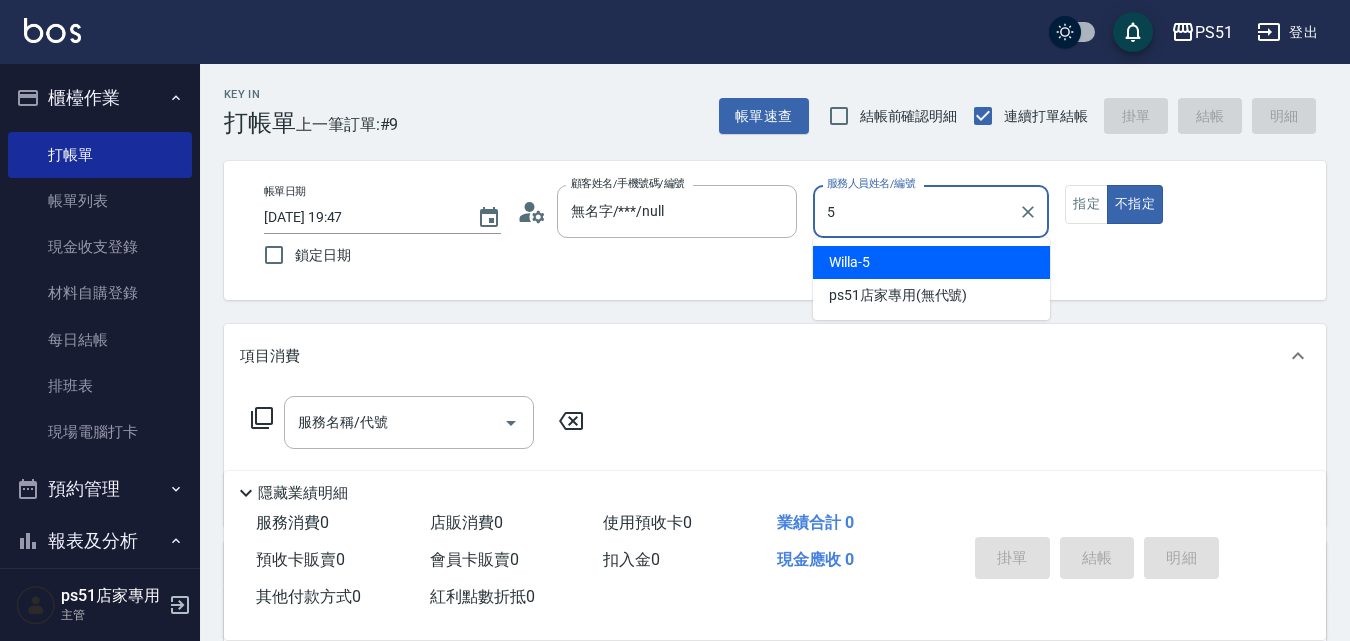 type on "Willa-5" 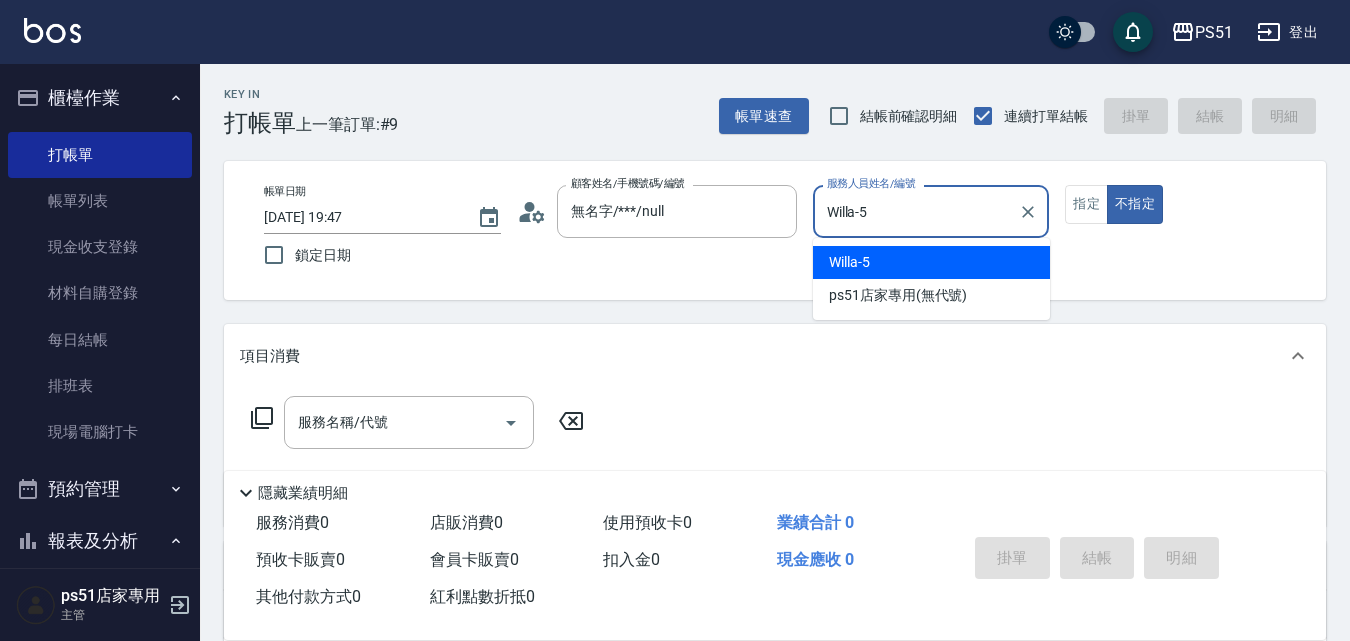 type on "false" 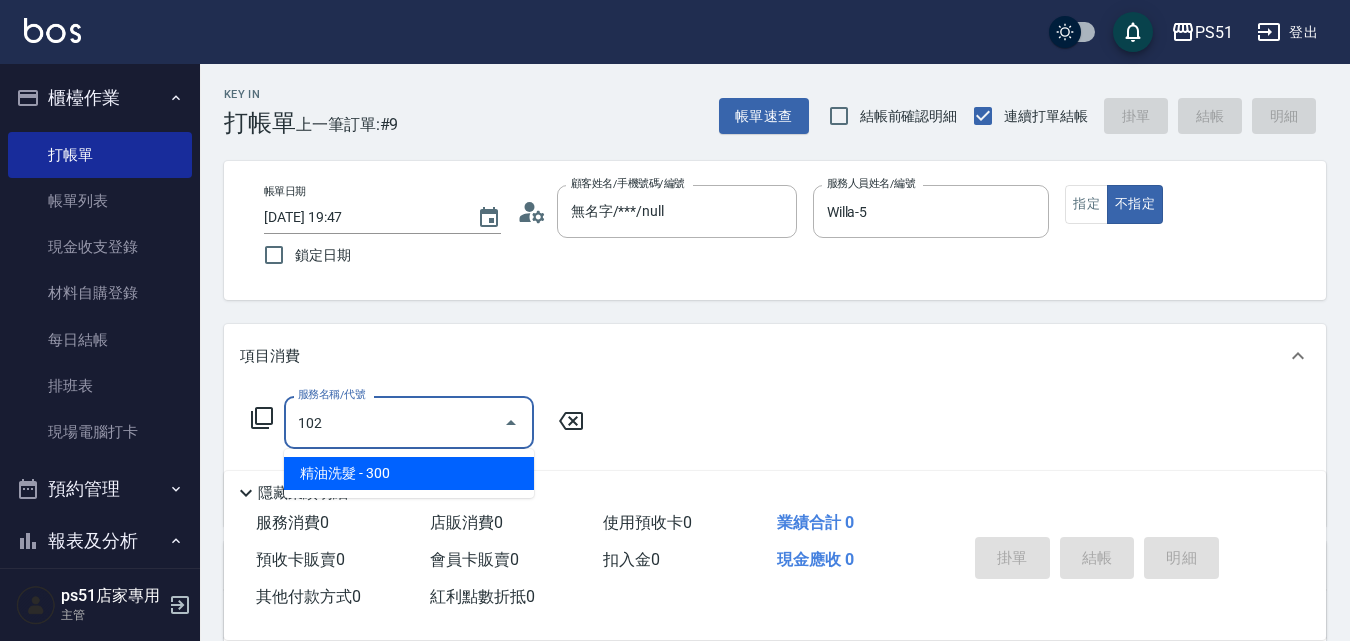 type on "精油洗髮(102)" 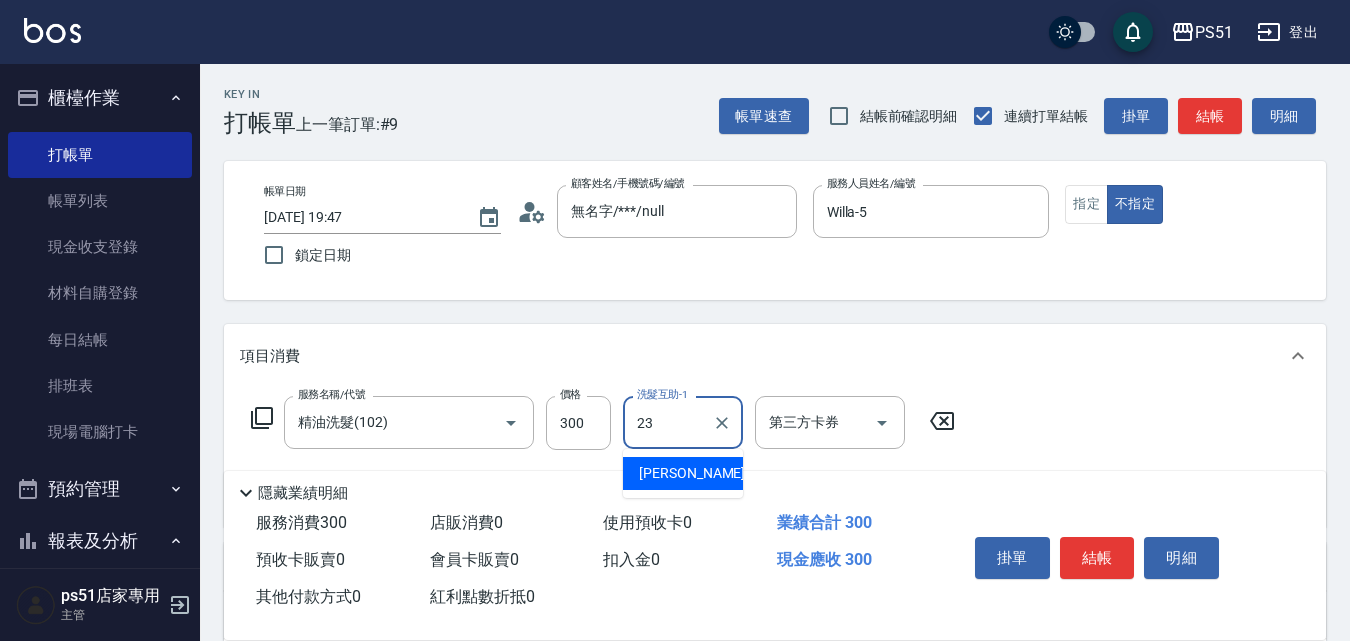 type on "[PERSON_NAME]-23" 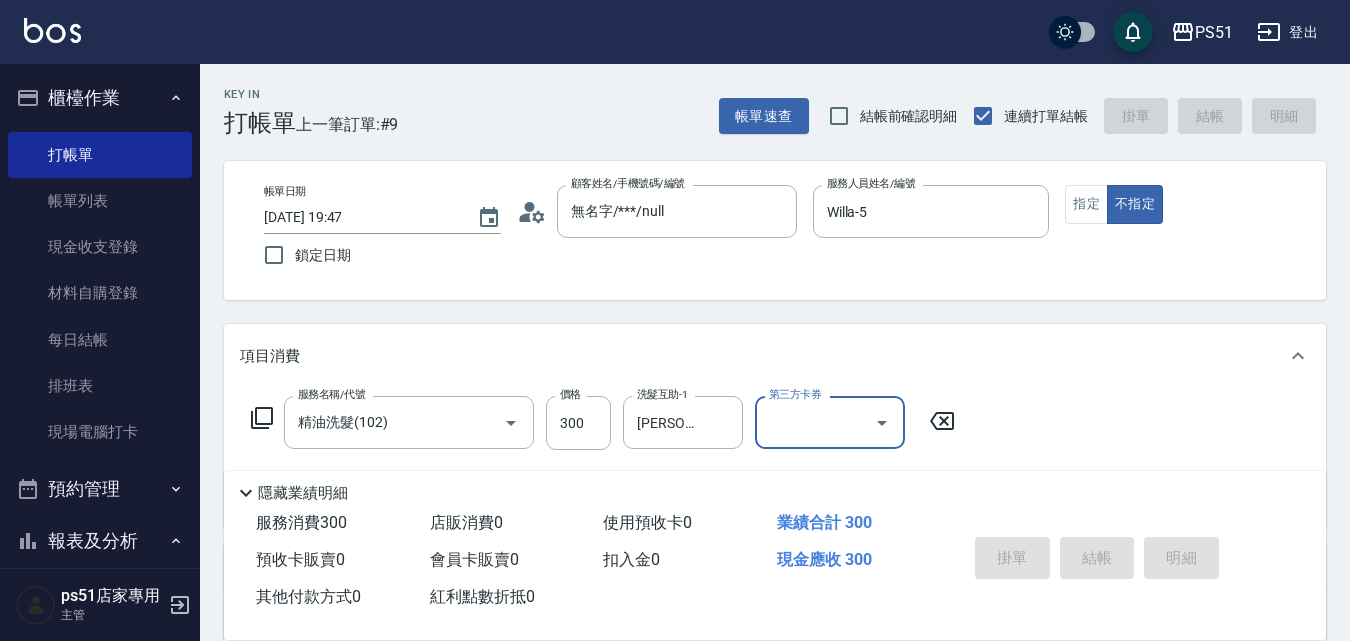 type on "[DATE] 20:05" 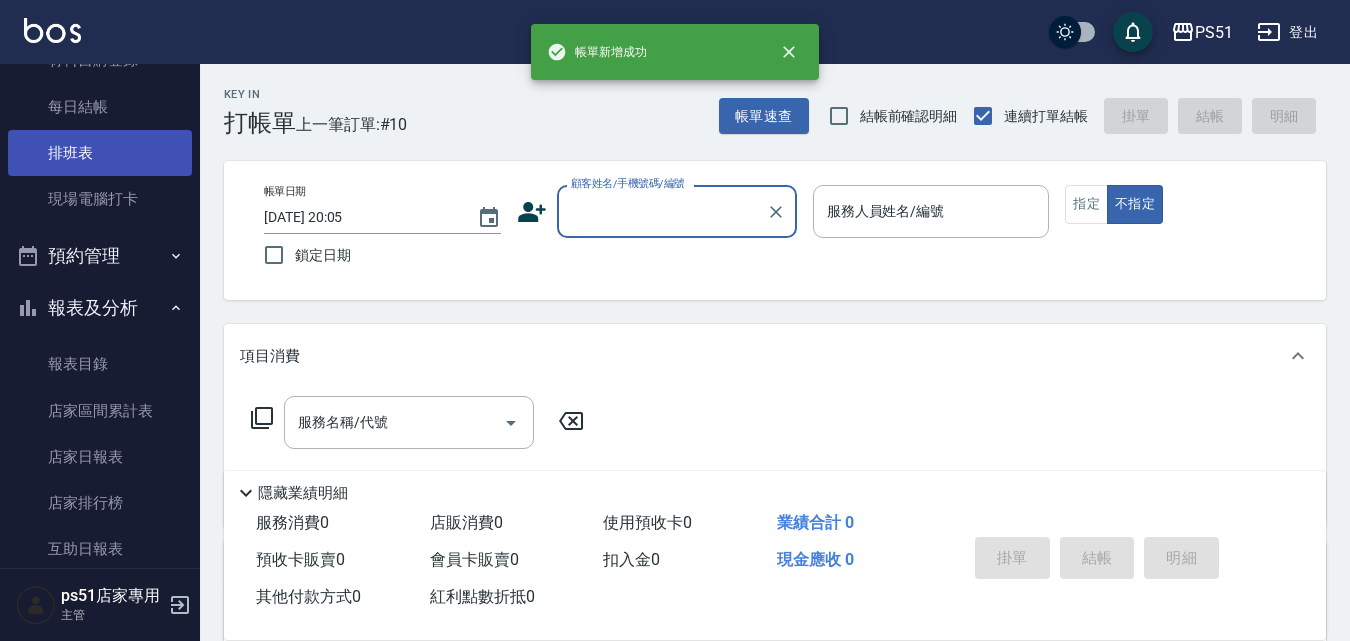 scroll, scrollTop: 700, scrollLeft: 0, axis: vertical 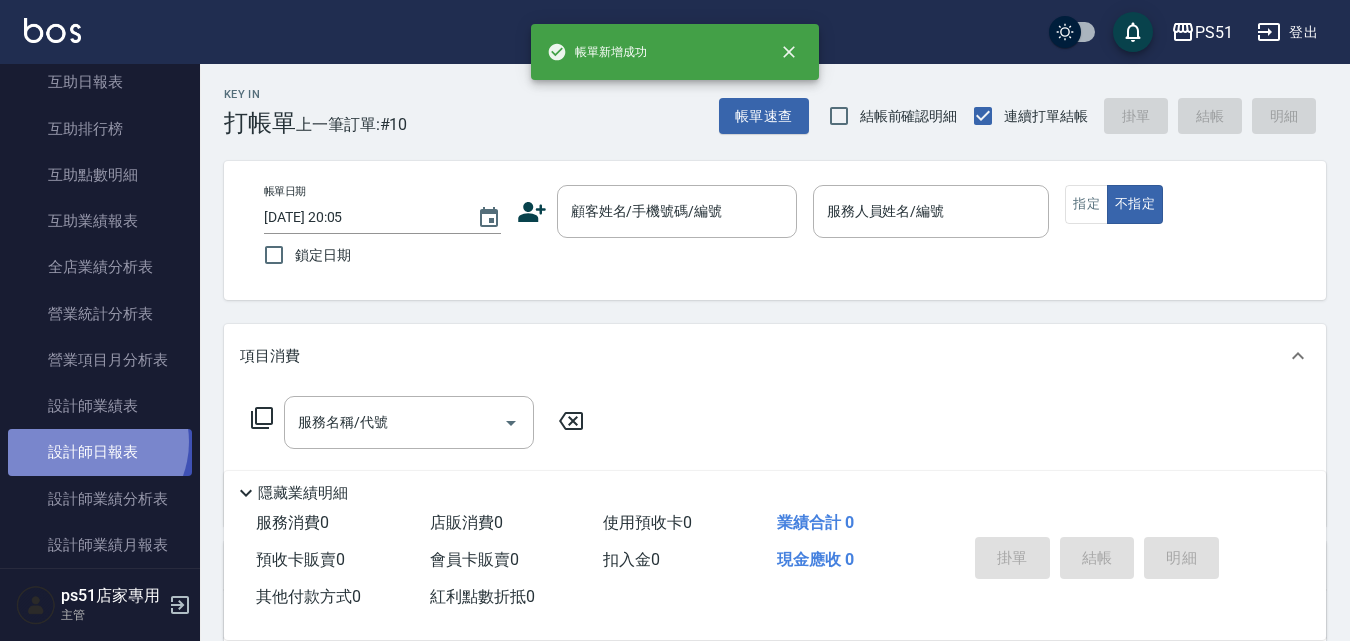 click on "設計師日報表" at bounding box center (100, 452) 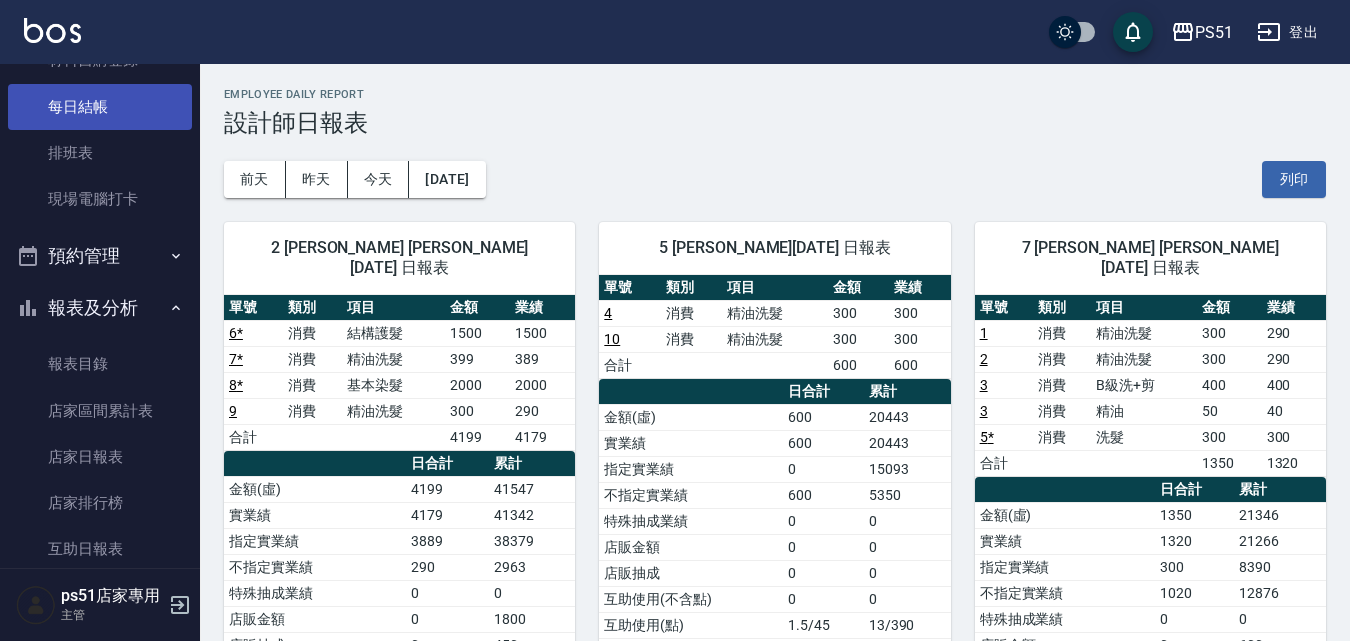 scroll, scrollTop: 0, scrollLeft: 0, axis: both 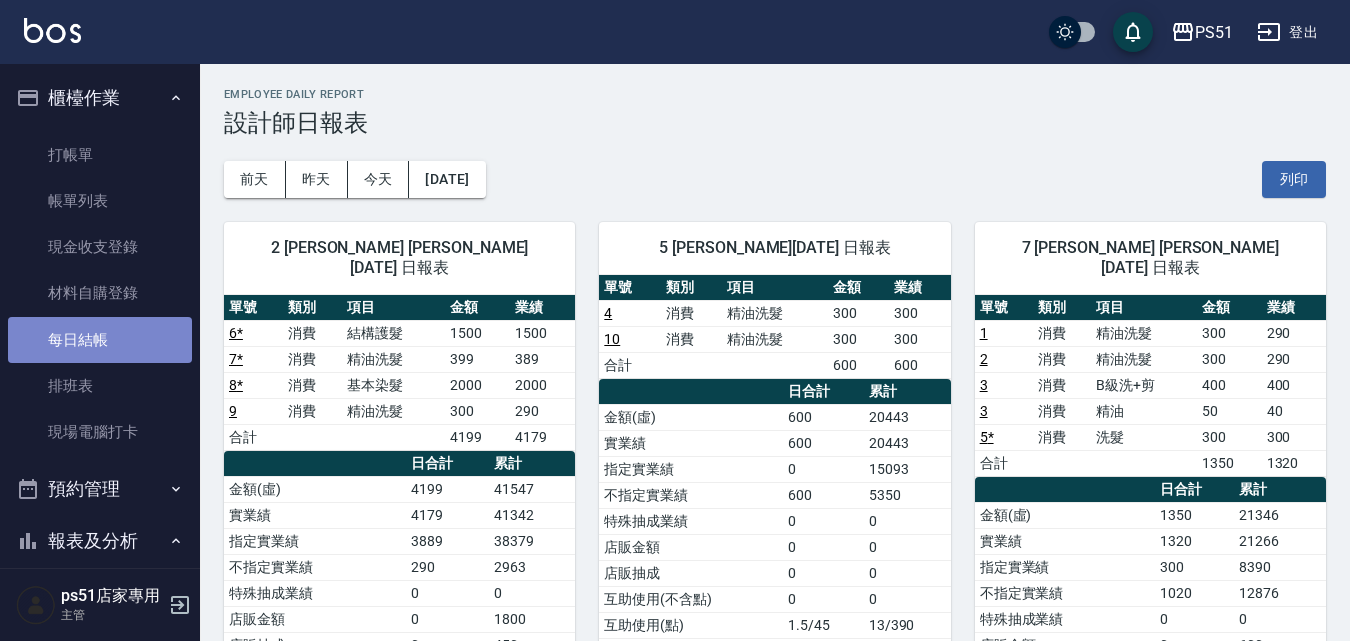 click on "每日結帳" at bounding box center [100, 340] 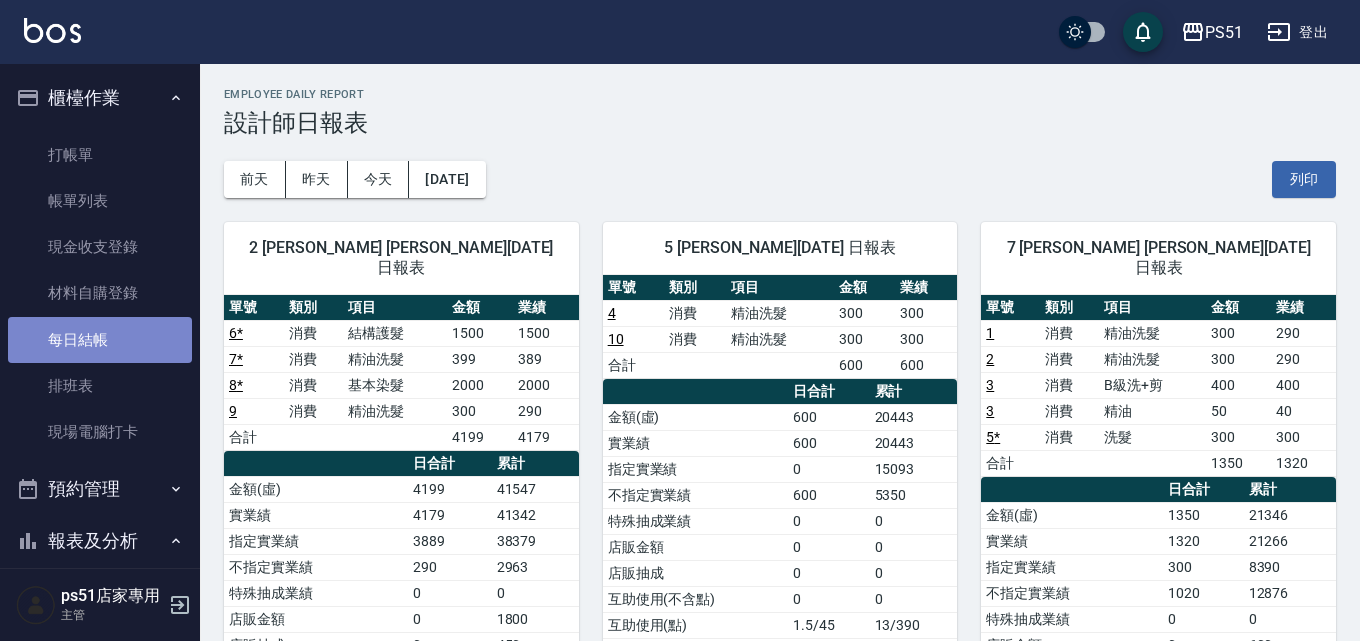 click on "每日結帳" at bounding box center (100, 340) 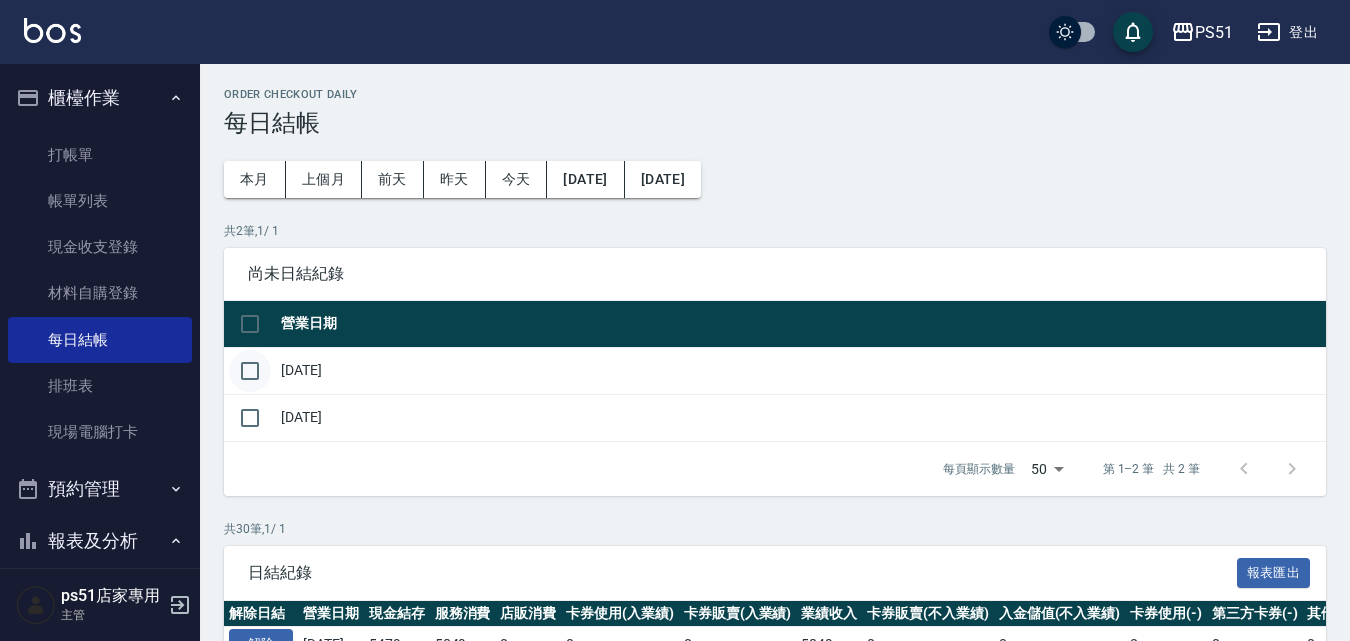 drag, startPoint x: 247, startPoint y: 371, endPoint x: 252, endPoint y: 424, distance: 53.235325 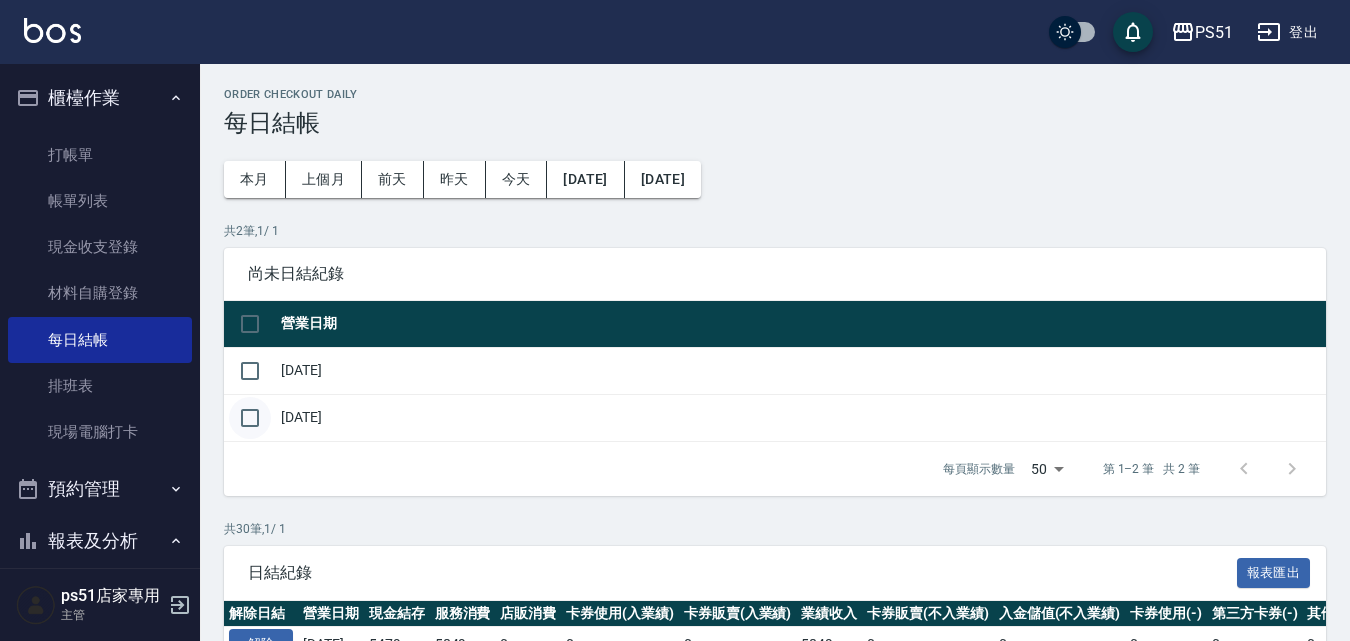 click at bounding box center [250, 371] 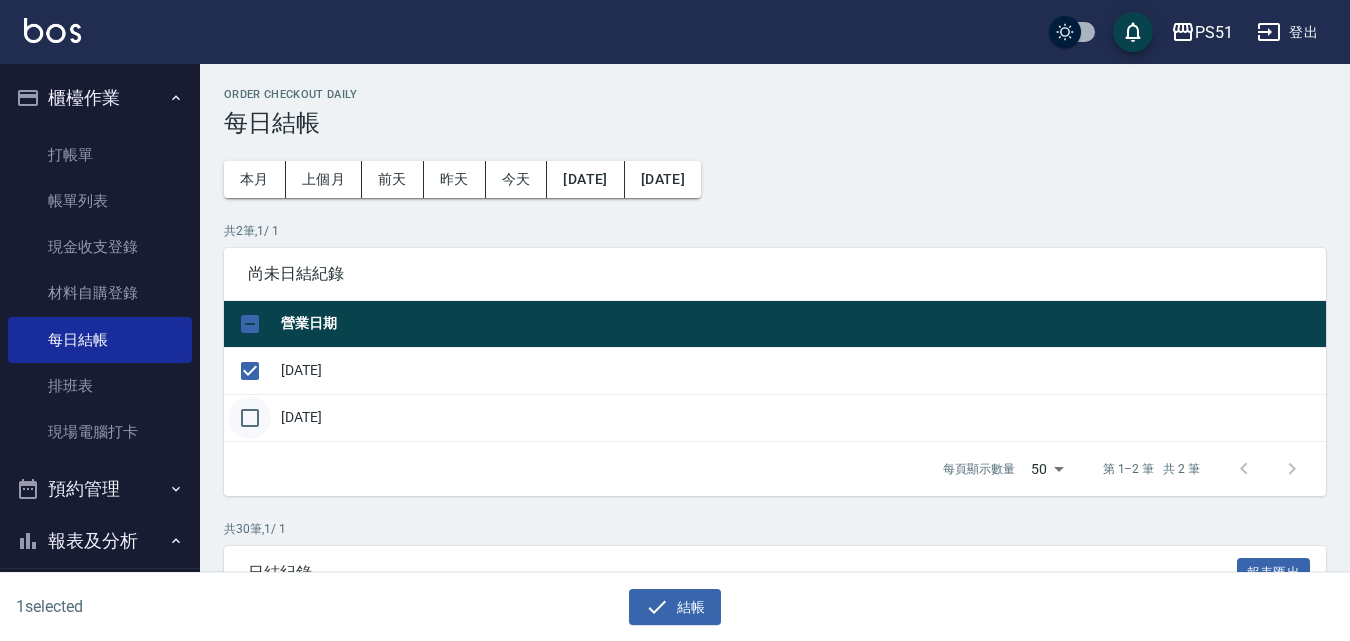 click at bounding box center [250, 418] 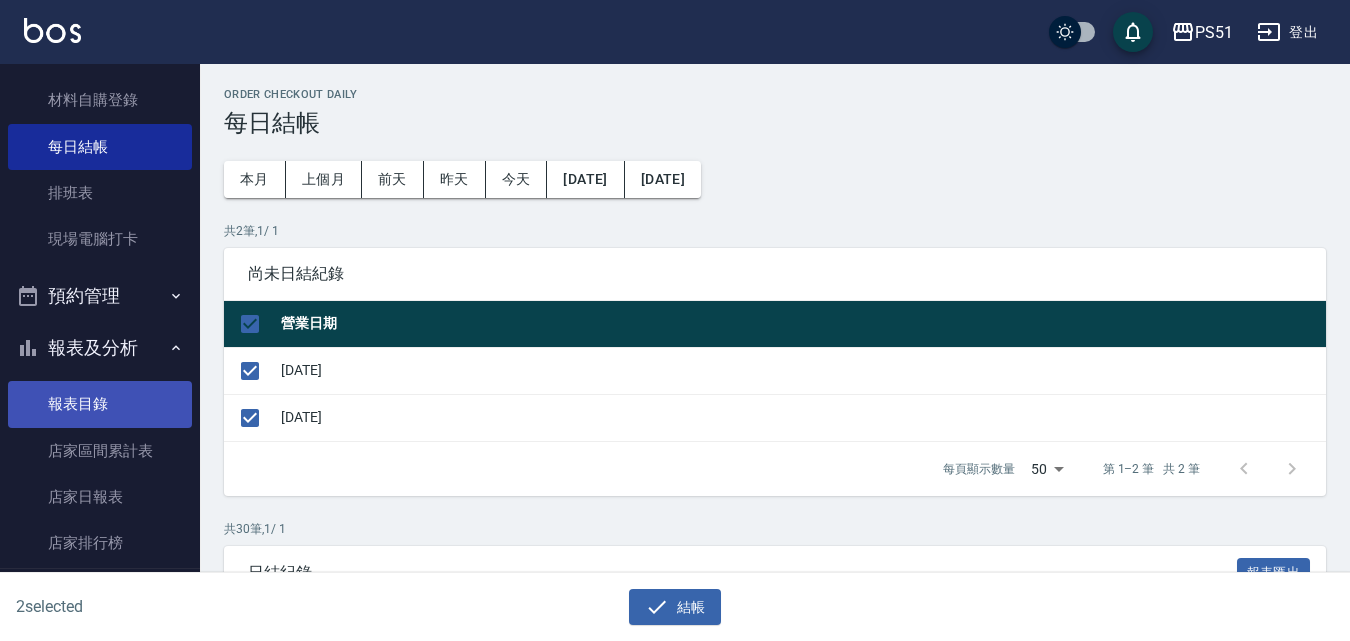 scroll, scrollTop: 233, scrollLeft: 0, axis: vertical 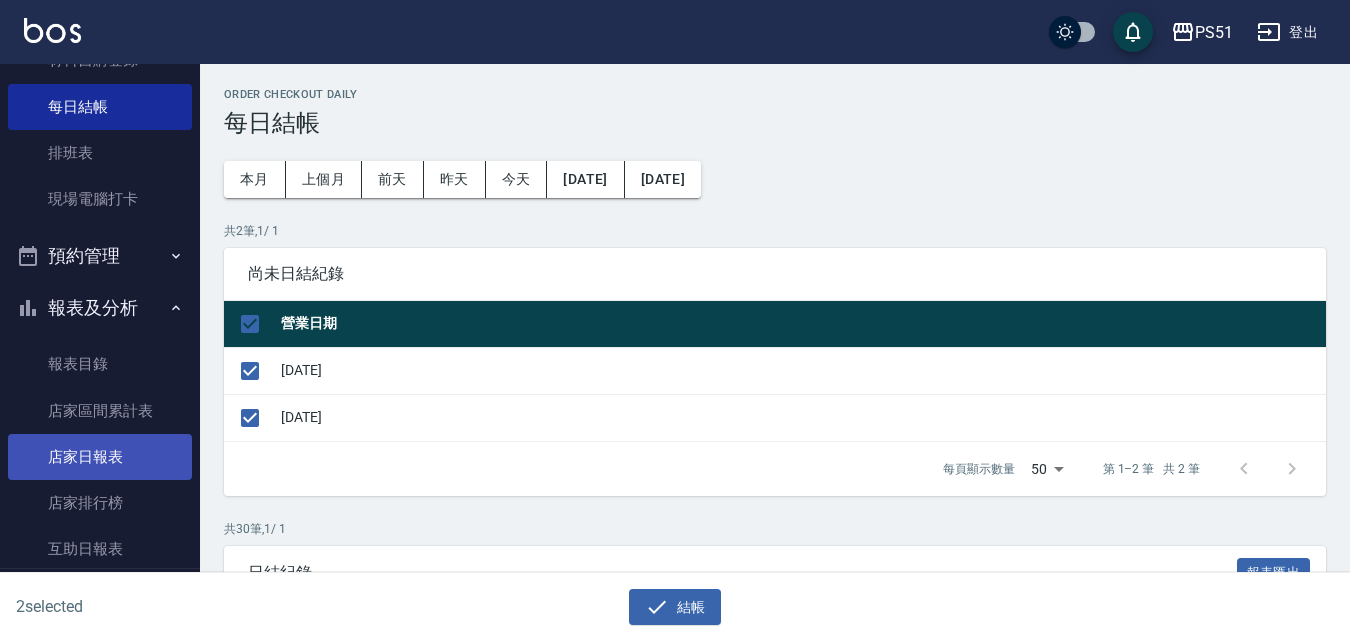 click on "店家日報表" at bounding box center (100, 457) 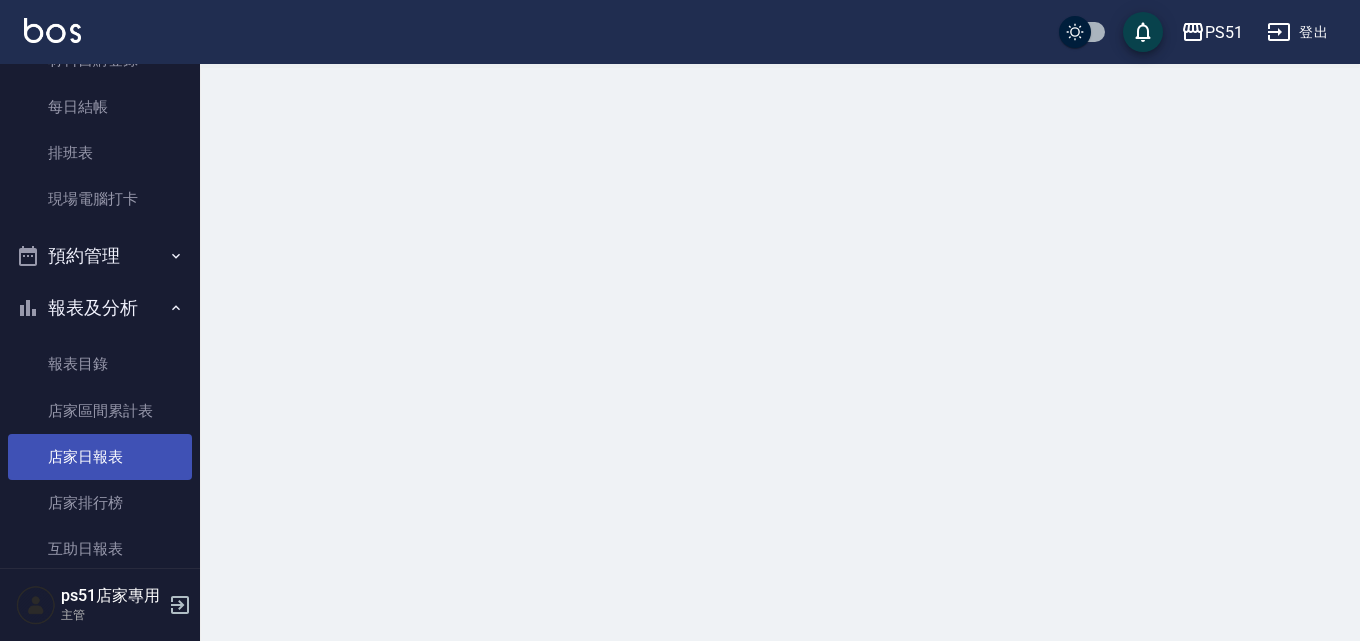 click on "店家日報表" at bounding box center (100, 457) 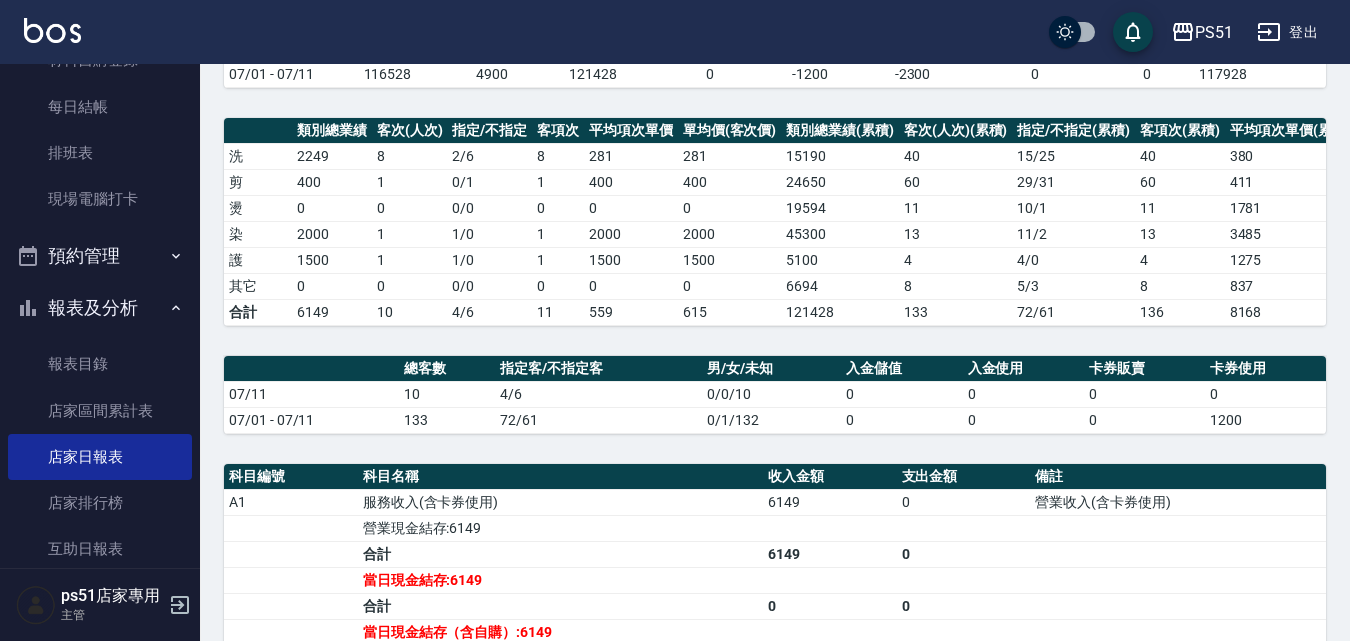 scroll, scrollTop: 0, scrollLeft: 0, axis: both 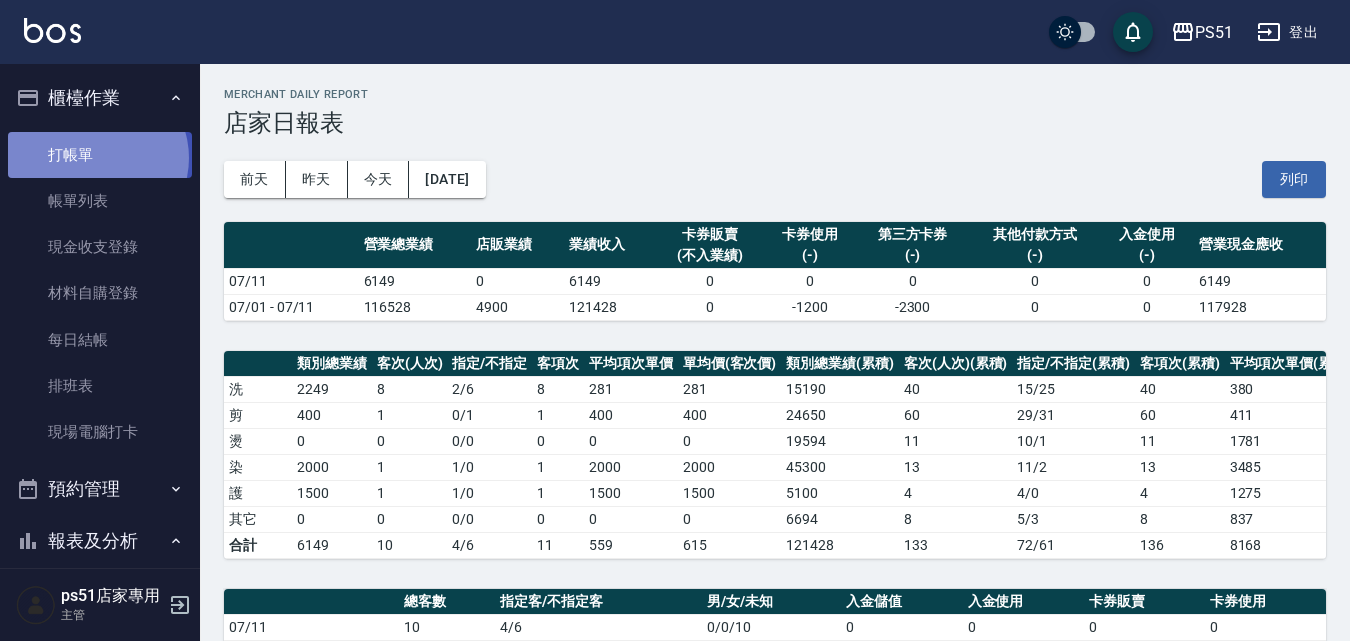 click on "打帳單" at bounding box center (100, 155) 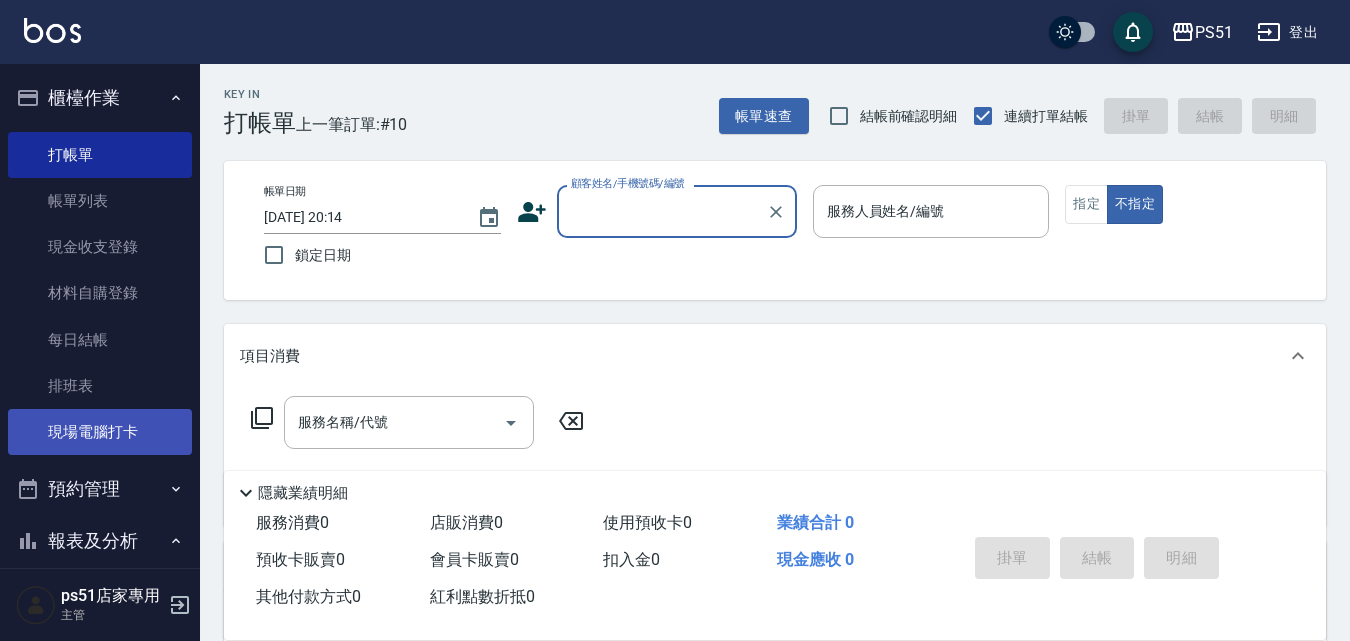 click on "現場電腦打卡" at bounding box center [100, 432] 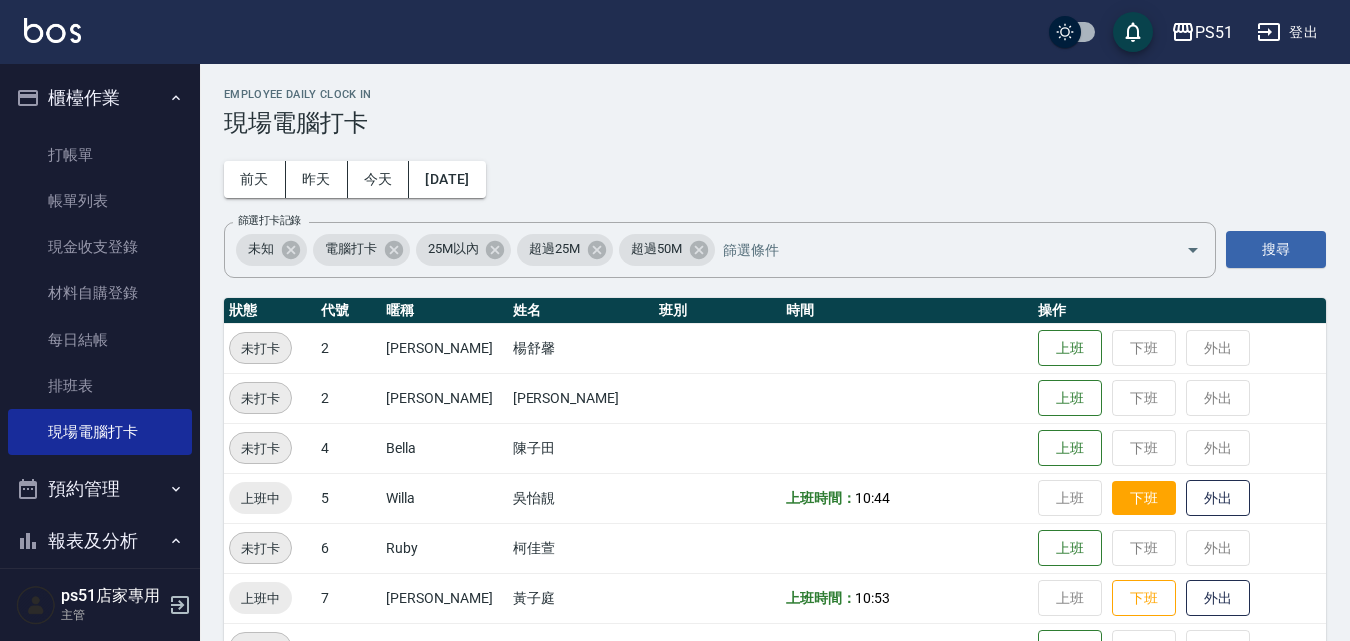 click on "下班" at bounding box center [1144, 498] 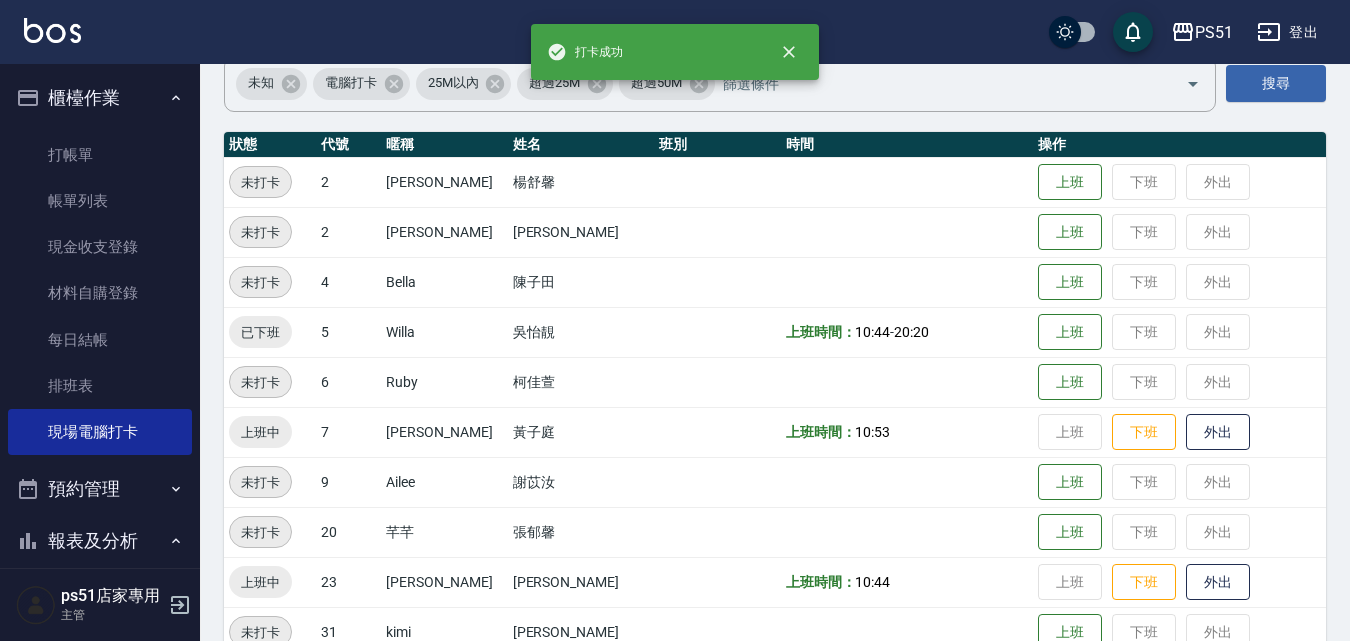scroll, scrollTop: 233, scrollLeft: 0, axis: vertical 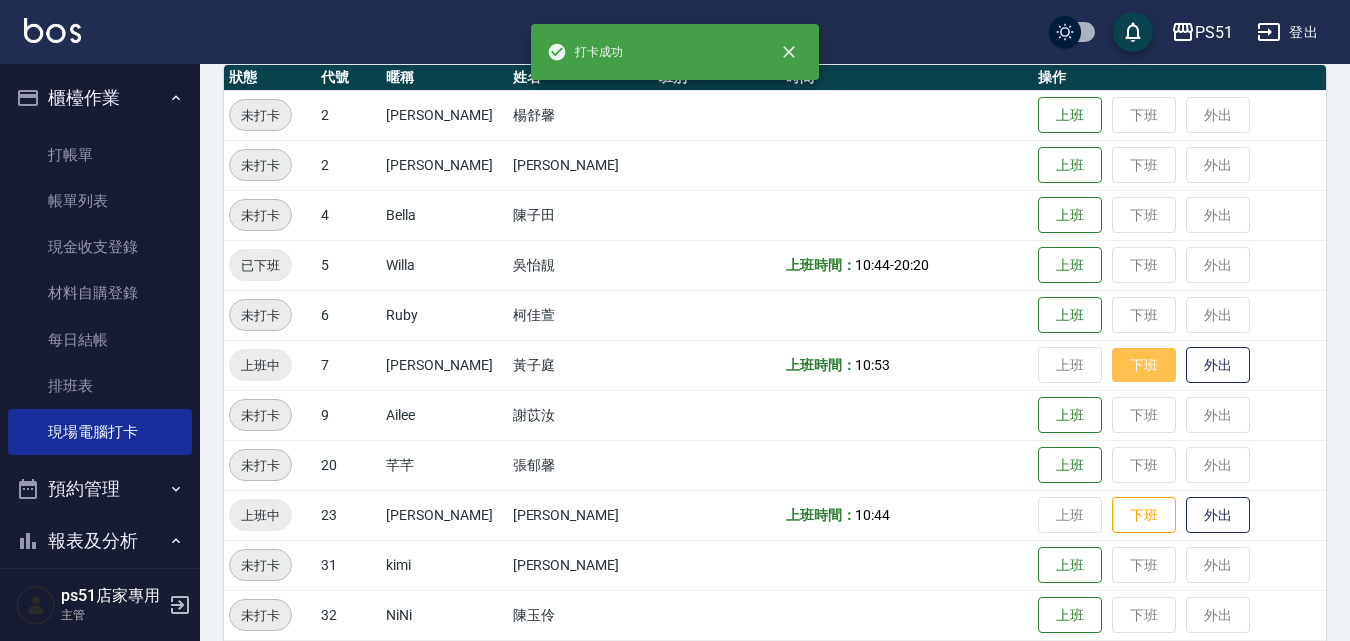 click on "下班" at bounding box center [1144, 365] 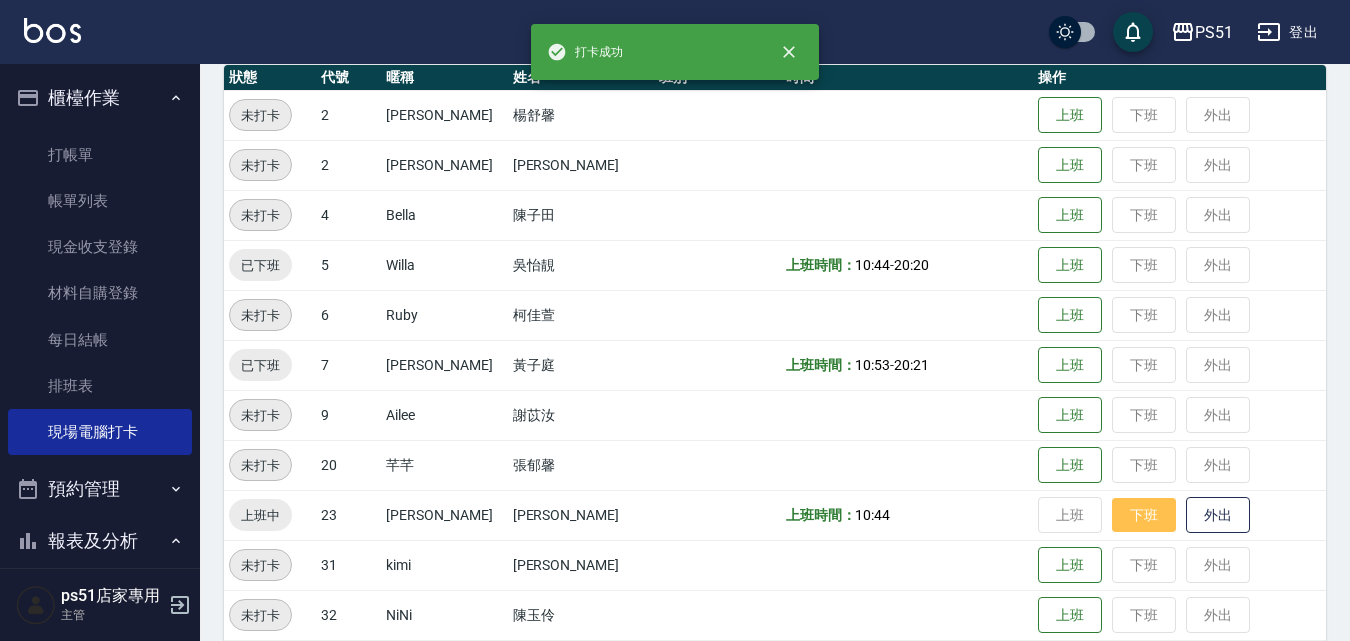 click on "下班" at bounding box center [1144, 515] 